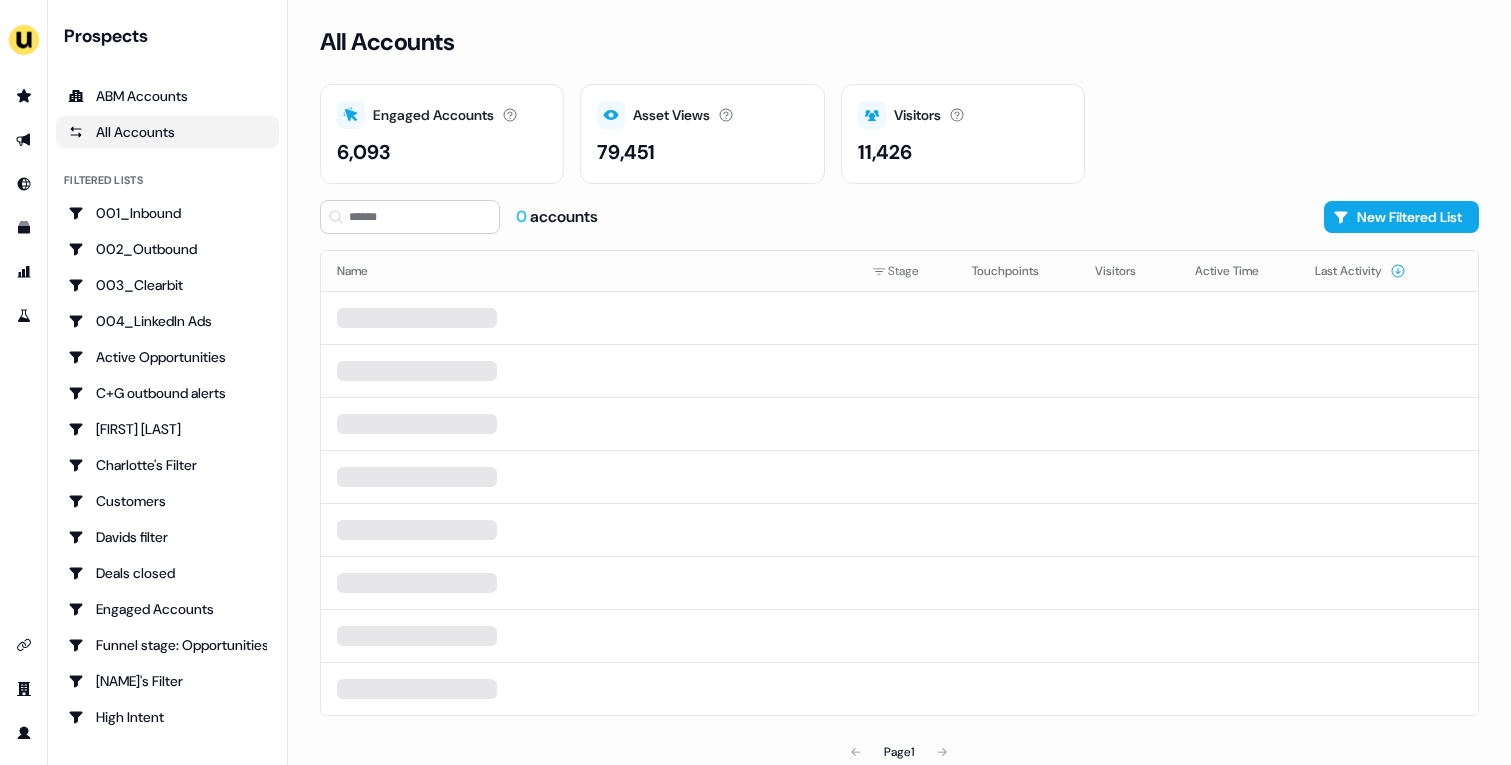 scroll, scrollTop: 0, scrollLeft: 0, axis: both 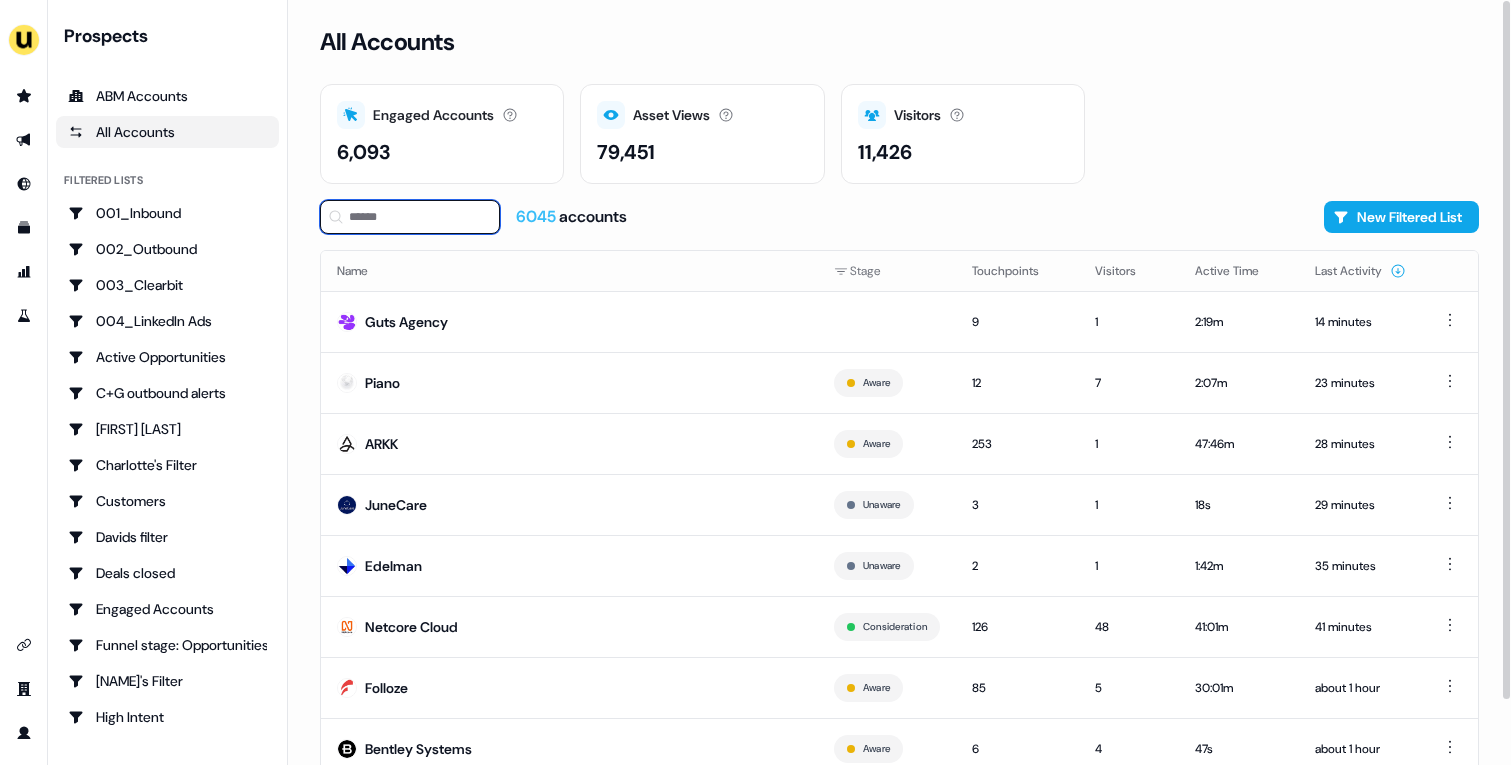 click at bounding box center (410, 217) 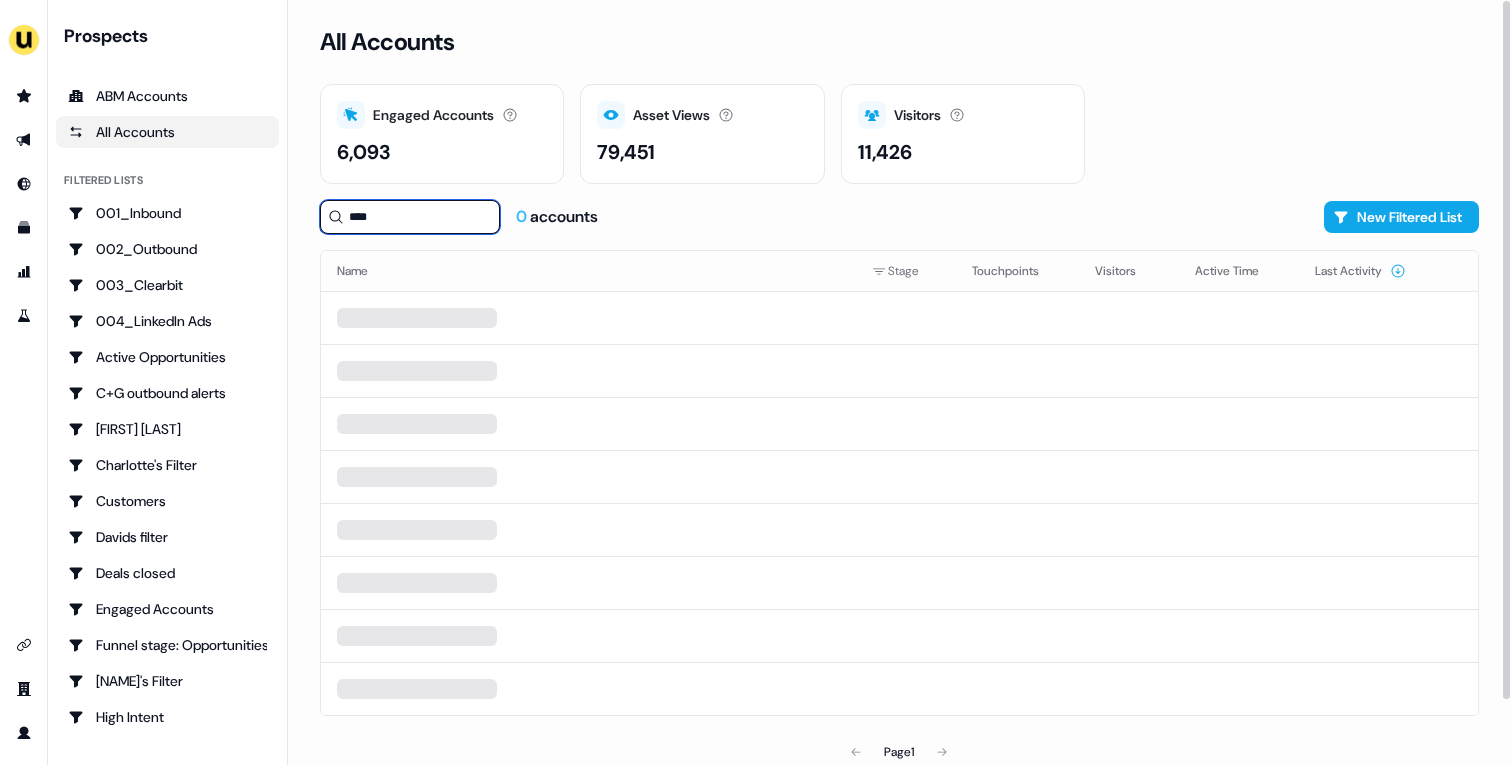 type on "*****" 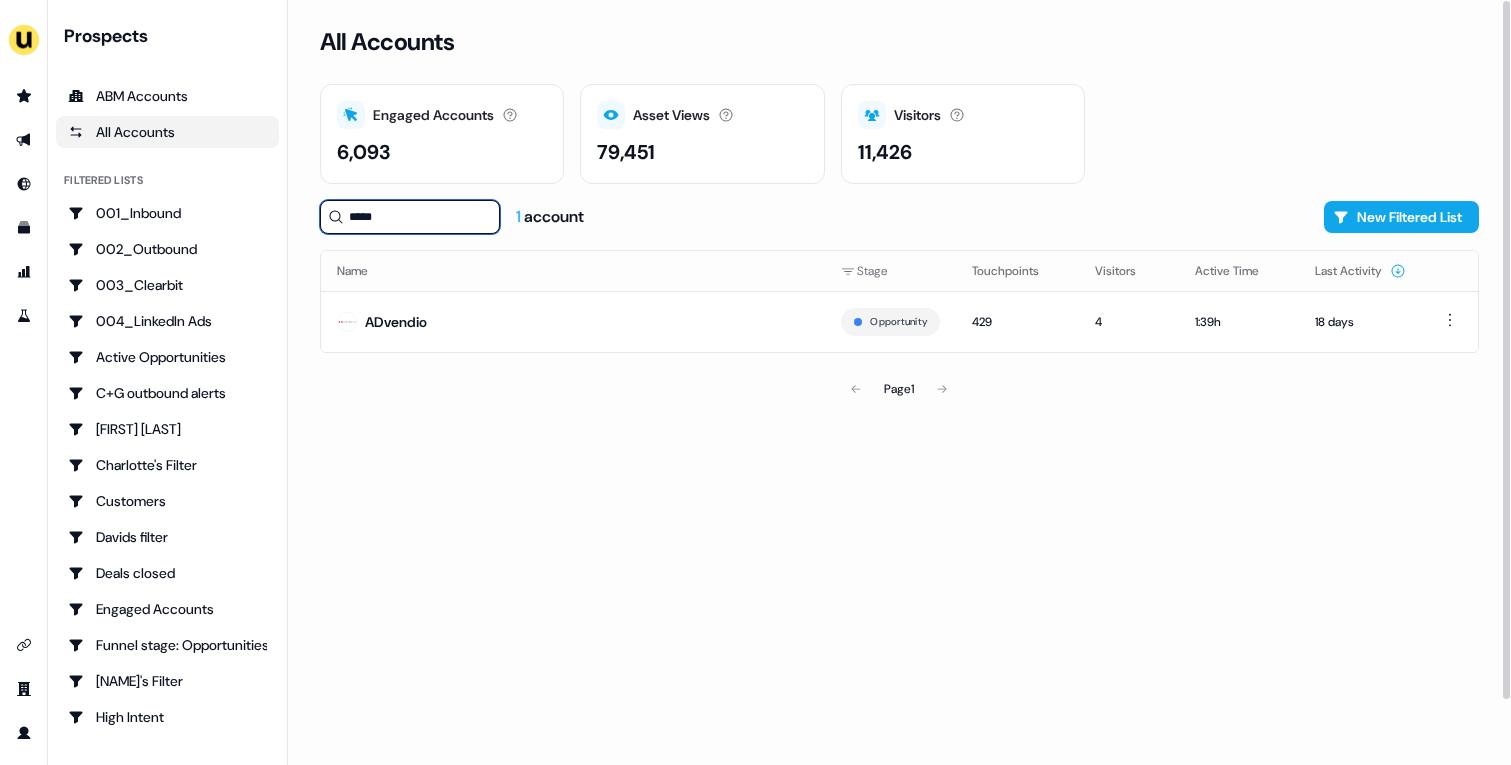 type 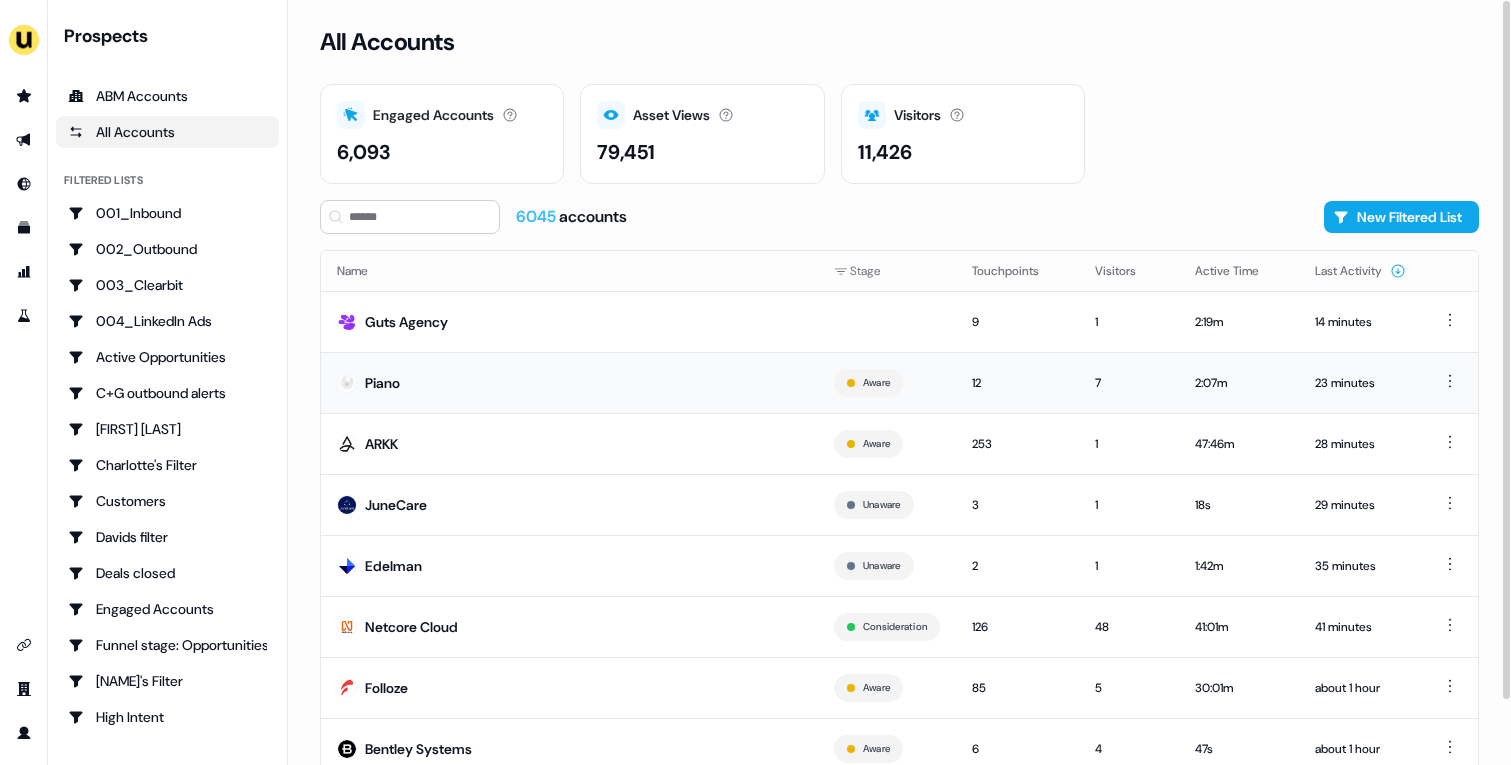 click on "Piano" at bounding box center [569, 382] 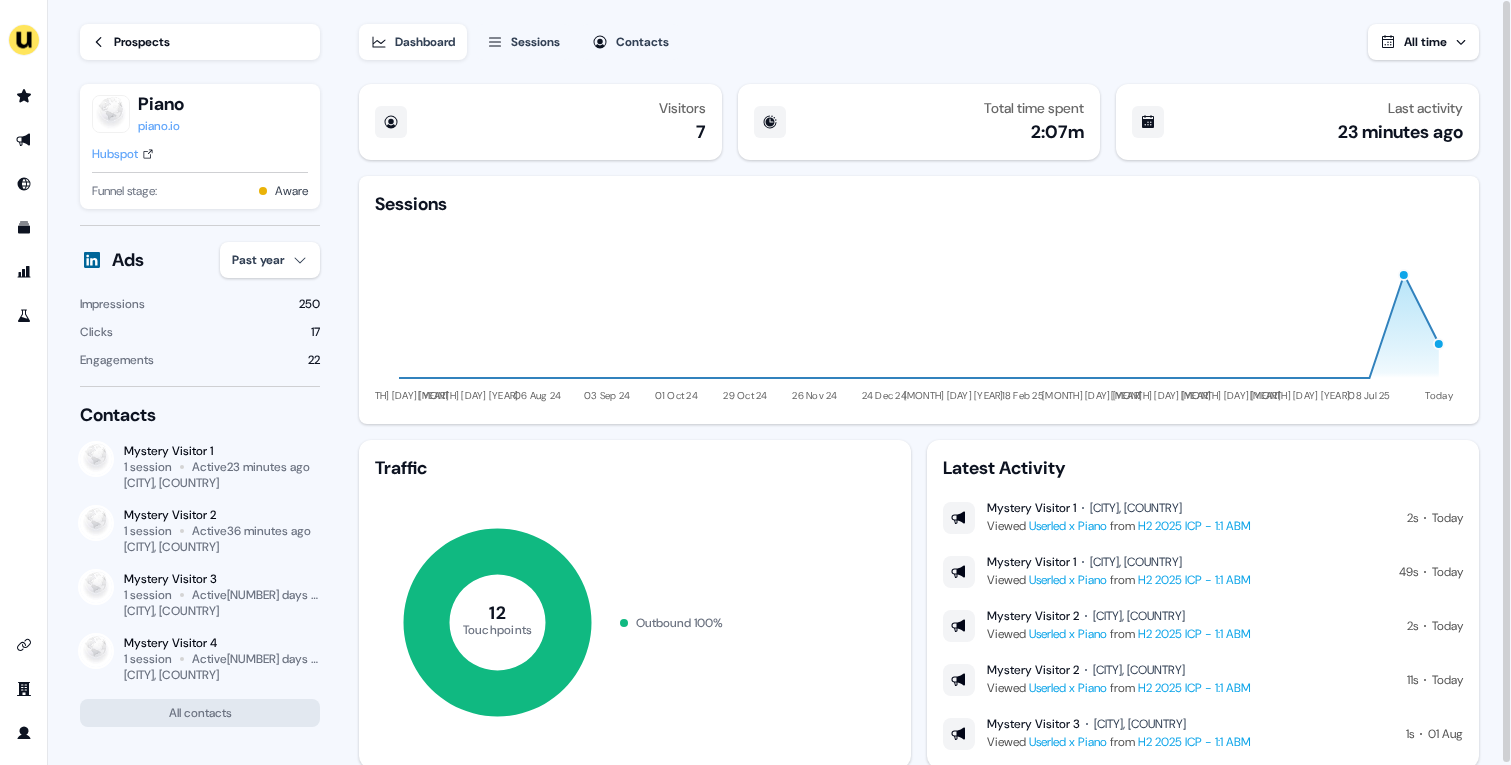 click on "Hubspot" at bounding box center [123, 154] 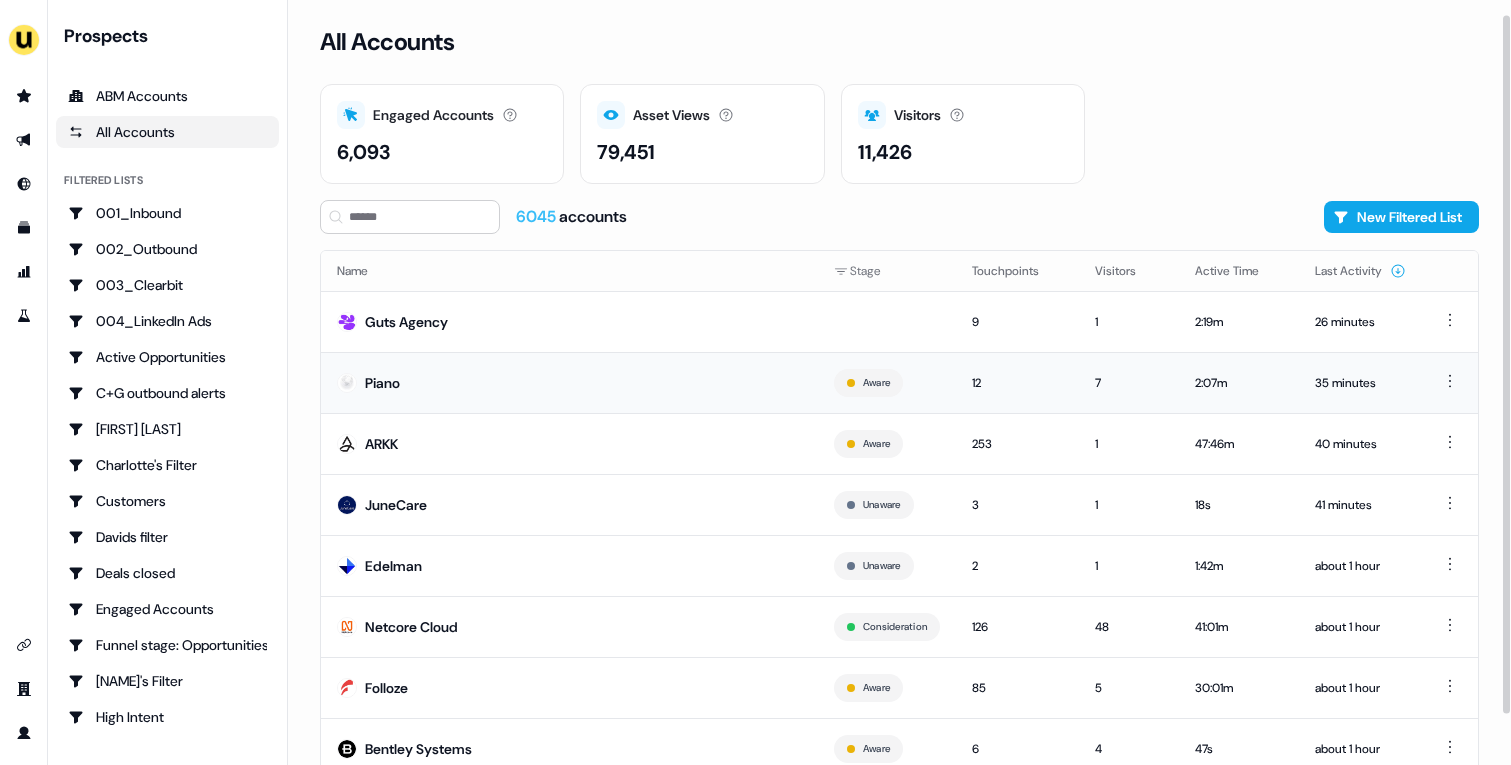 scroll, scrollTop: 70, scrollLeft: 0, axis: vertical 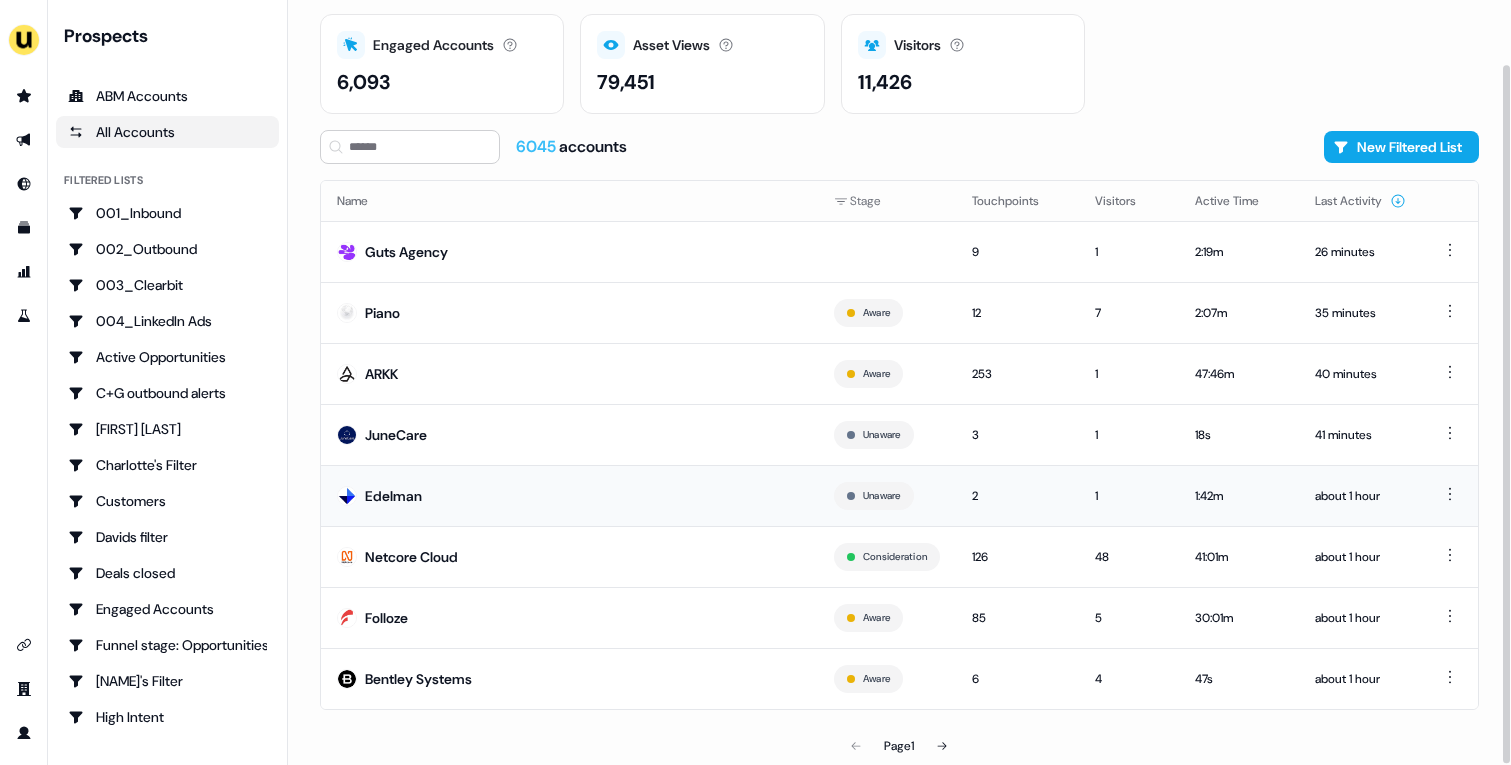 click on "Edelman" at bounding box center (569, 495) 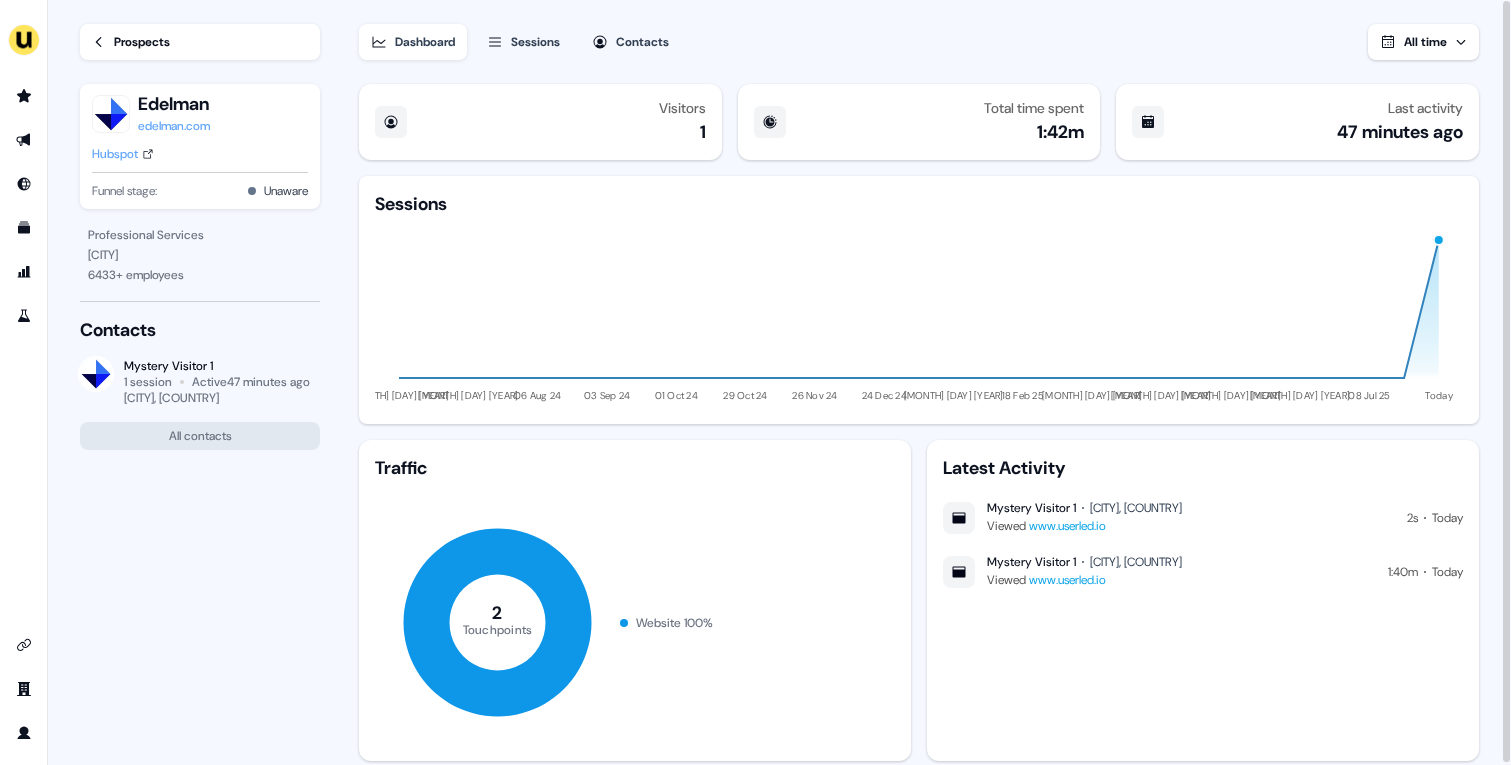 click on "Prospects" at bounding box center (142, 42) 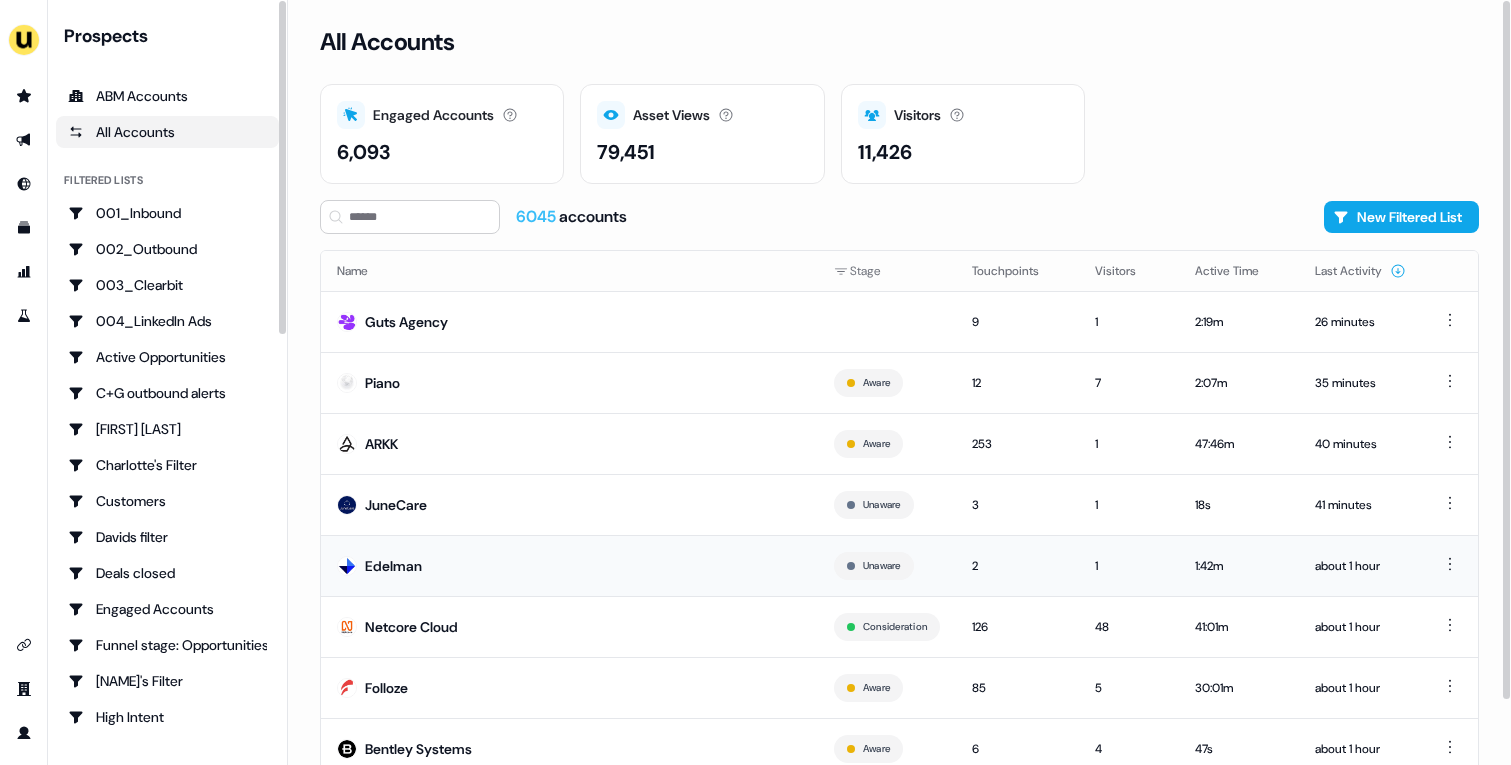 scroll, scrollTop: 70, scrollLeft: 0, axis: vertical 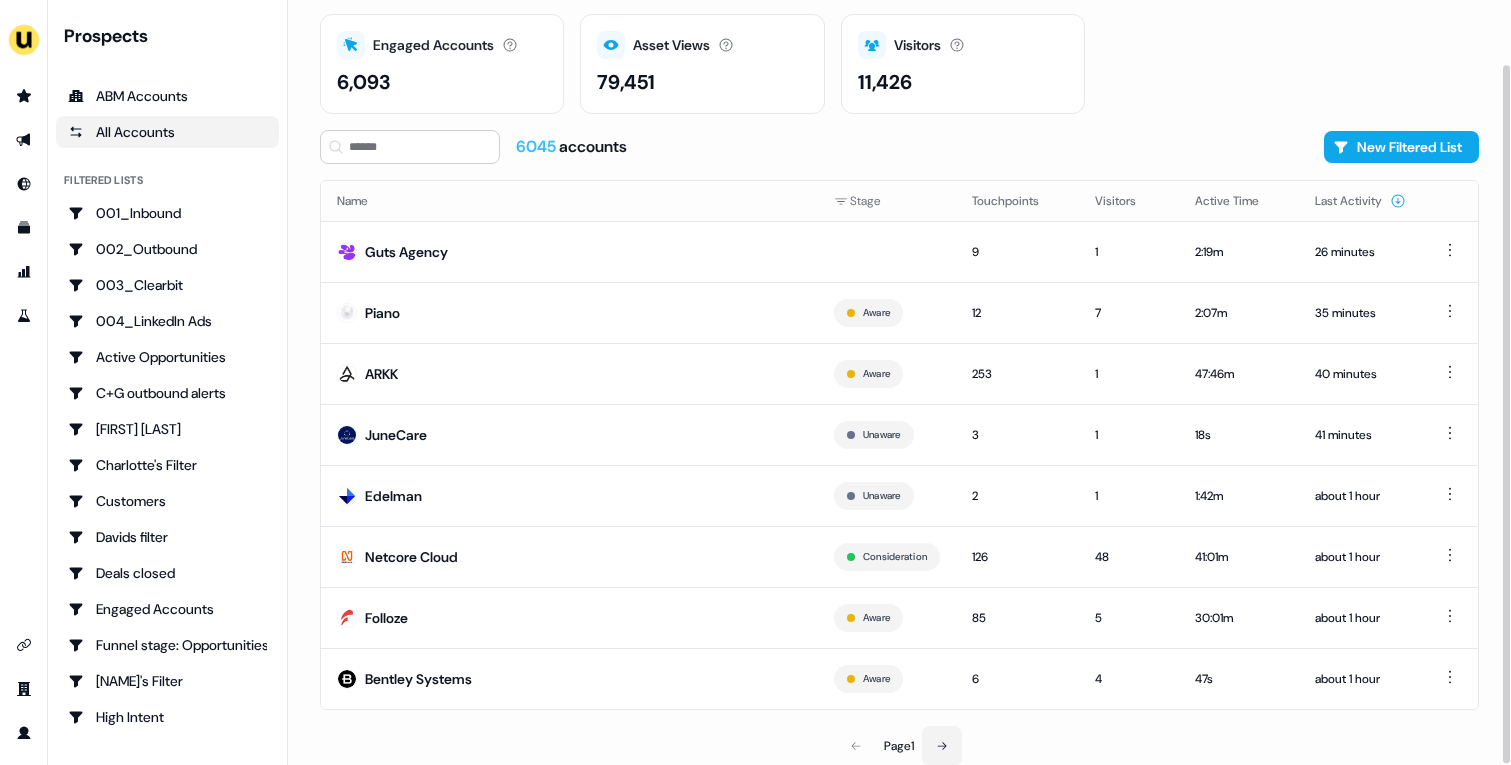 click 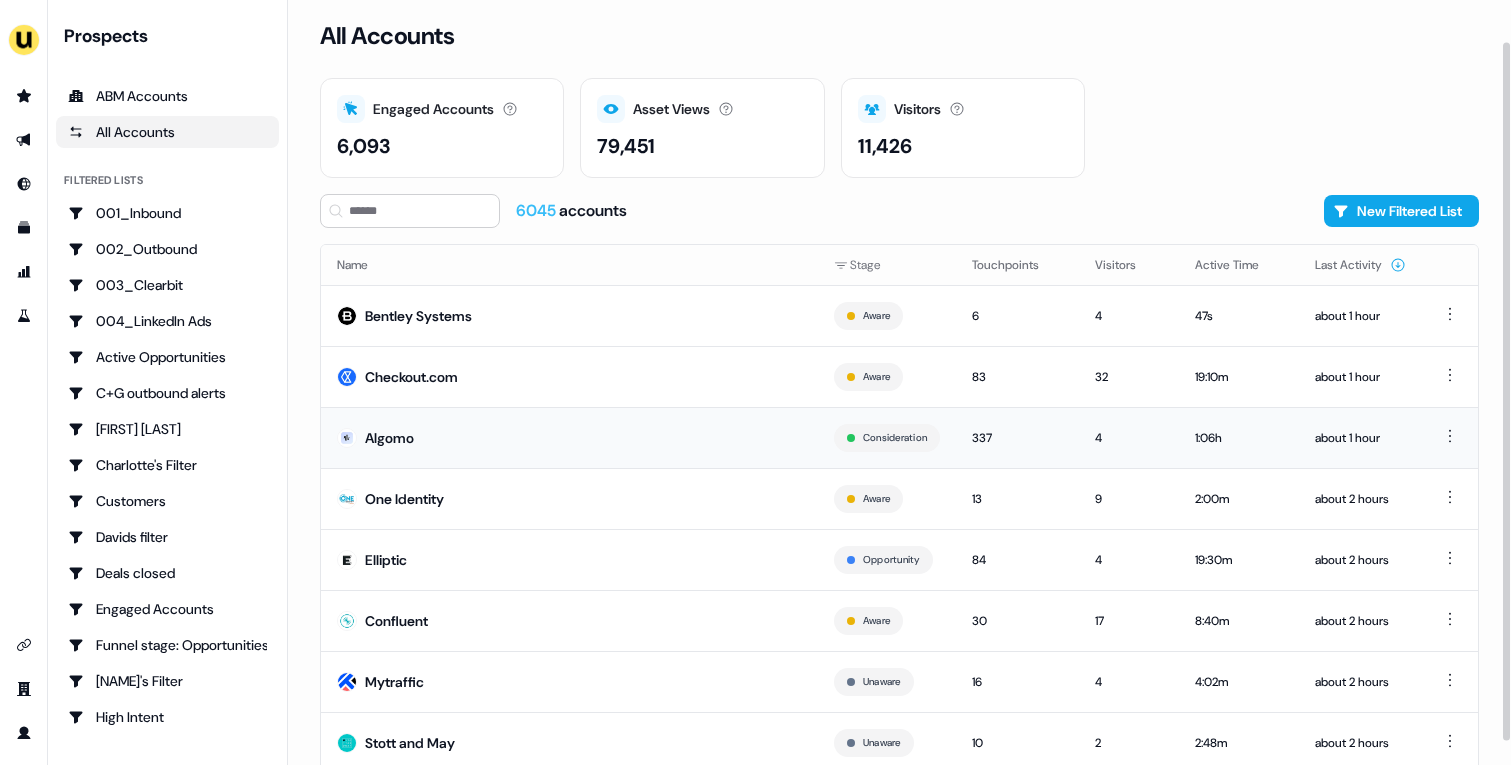 scroll, scrollTop: 70, scrollLeft: 0, axis: vertical 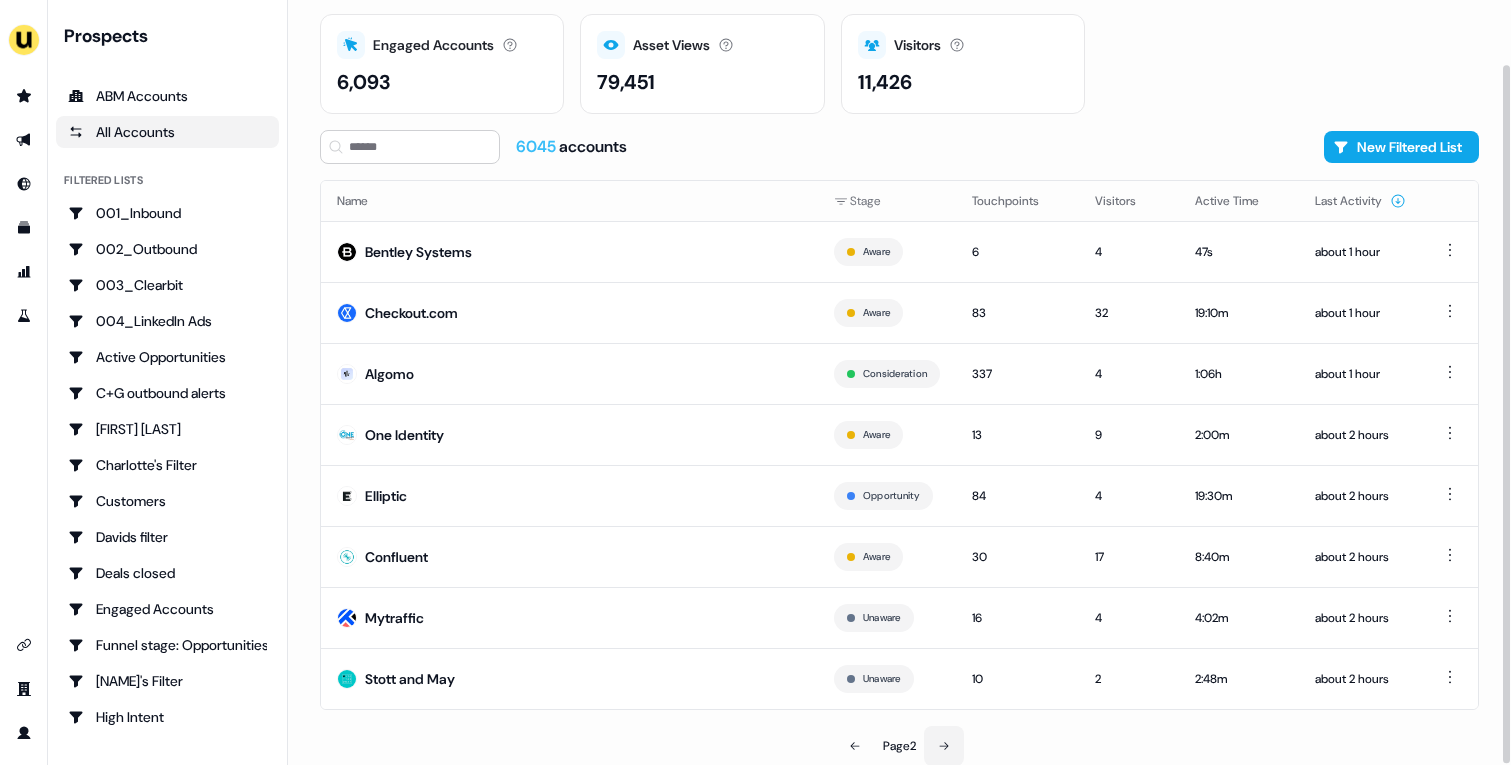 click at bounding box center (944, 746) 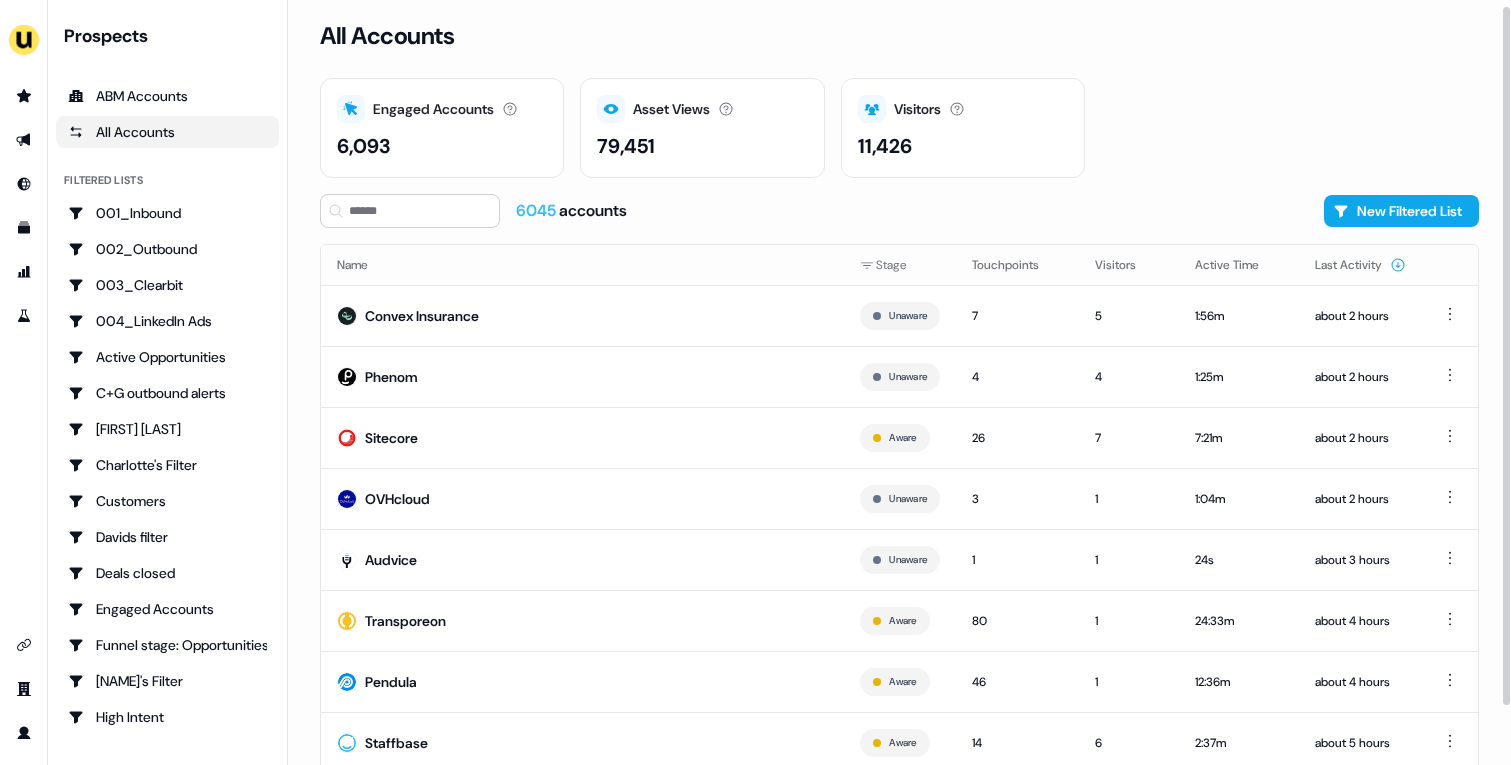scroll, scrollTop: 70, scrollLeft: 0, axis: vertical 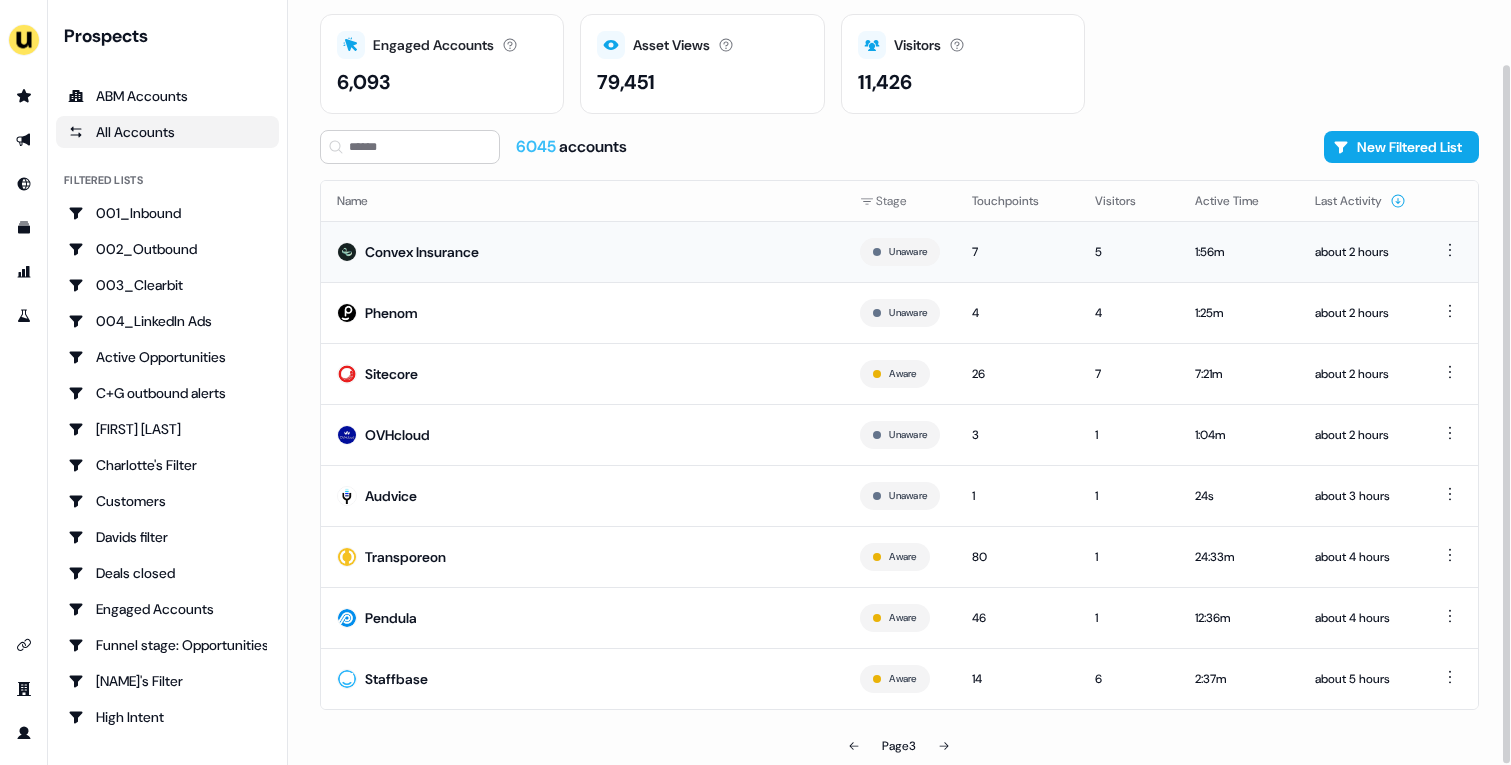 click on "Convex Insurance" at bounding box center [582, 251] 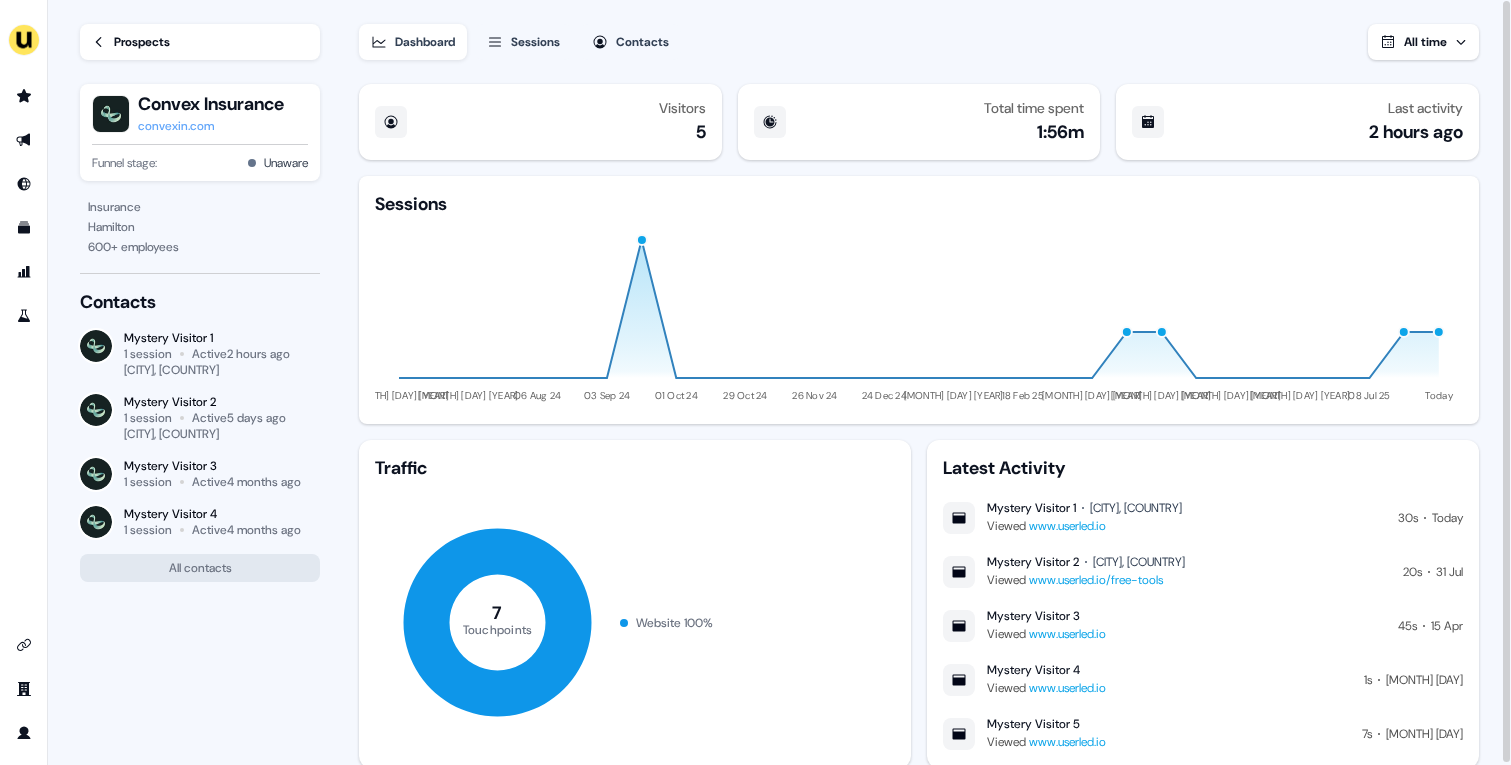 click on "convexin.com" at bounding box center (211, 126) 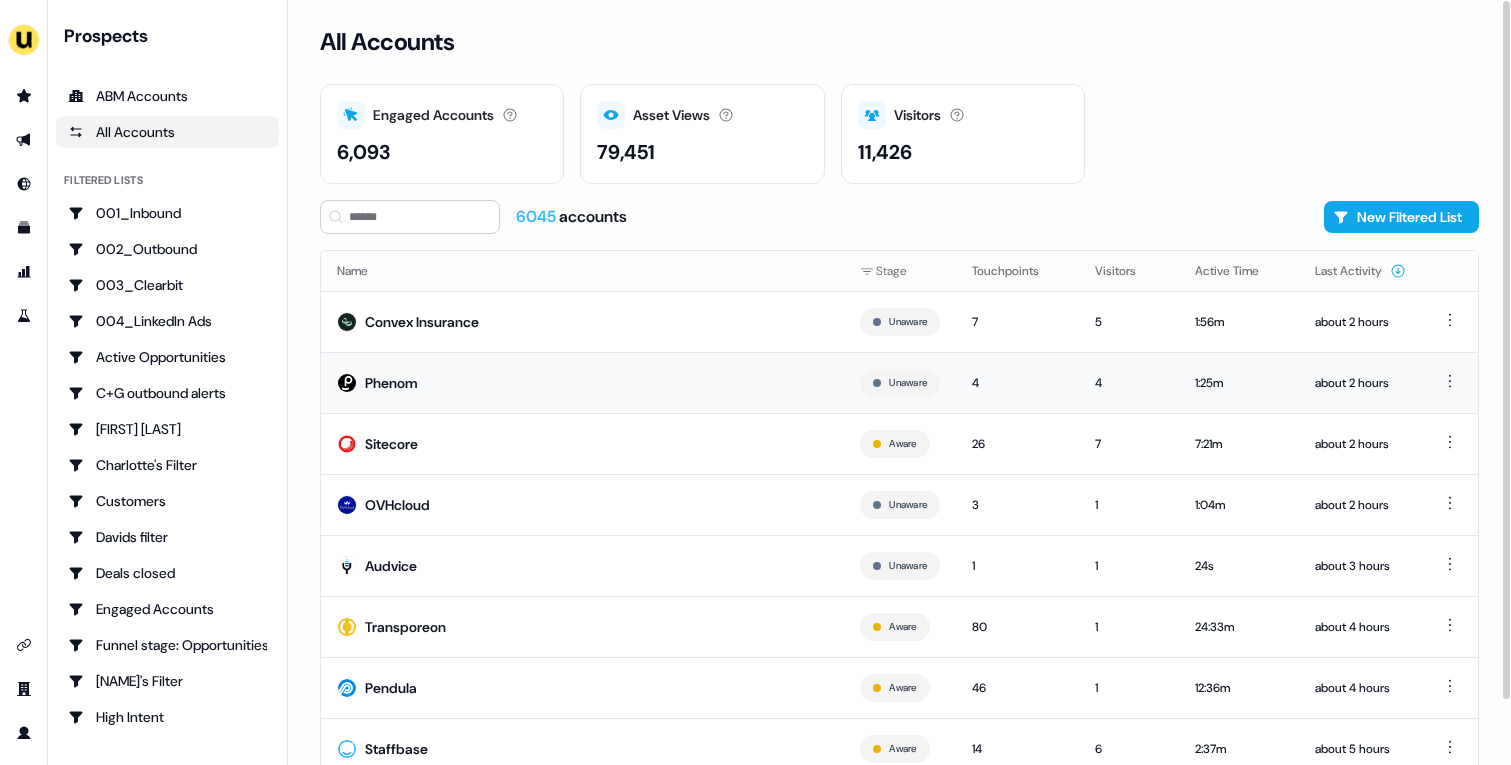 click on "Phenom" at bounding box center [582, 382] 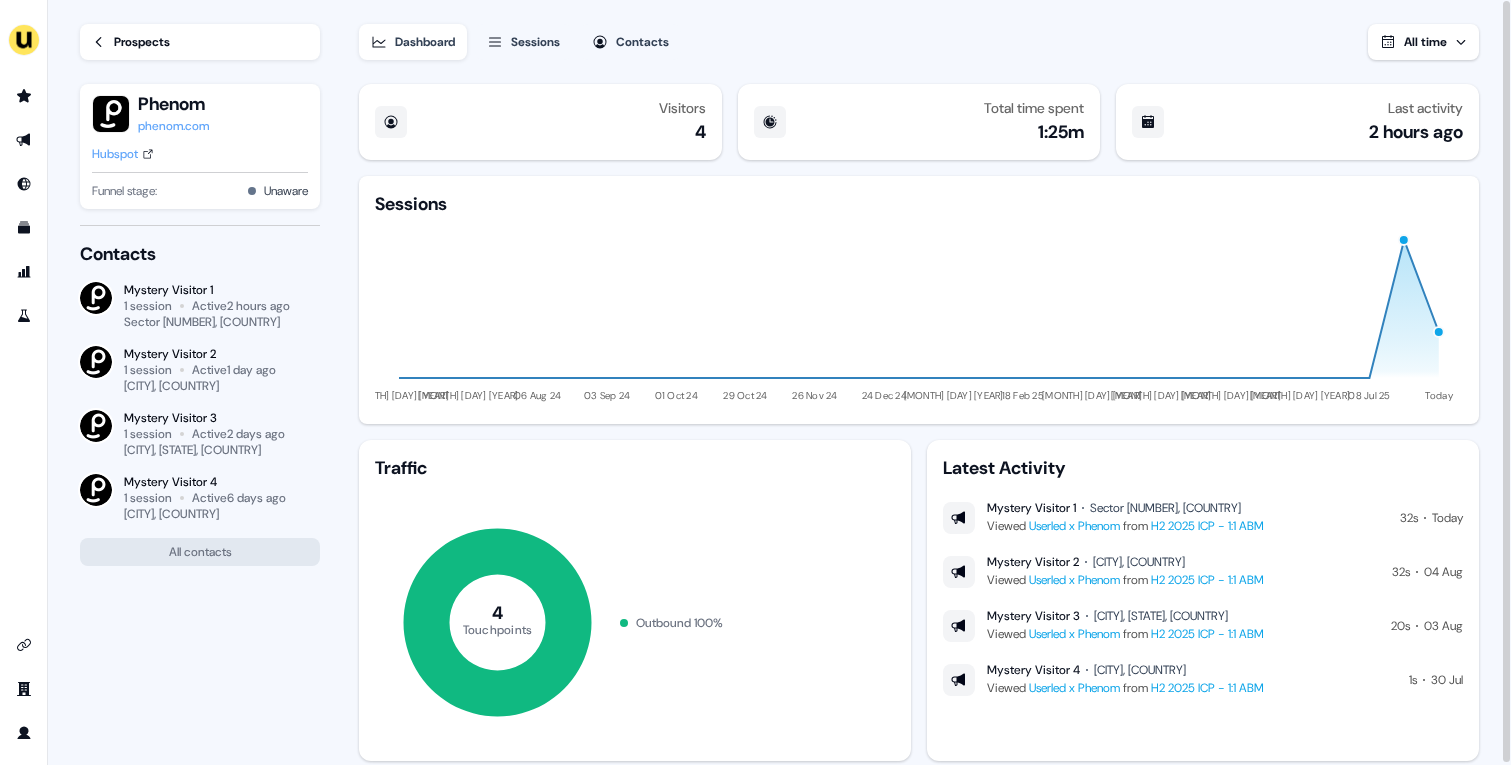 click on "Prospects Cortex cortex.io Hubspot Funnel stage: Aware" at bounding box center (200, 146) 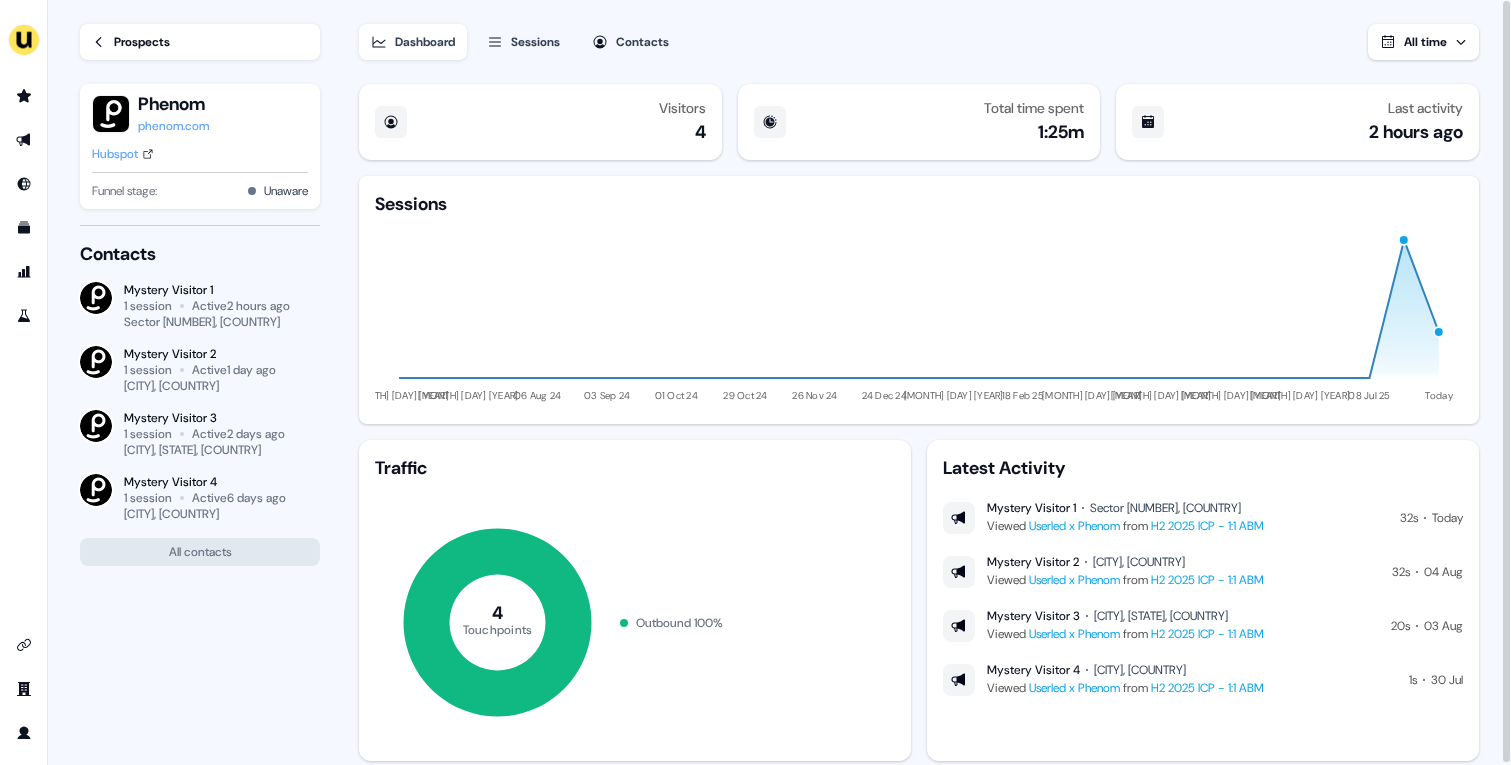 click on "Prospects" at bounding box center [200, 42] 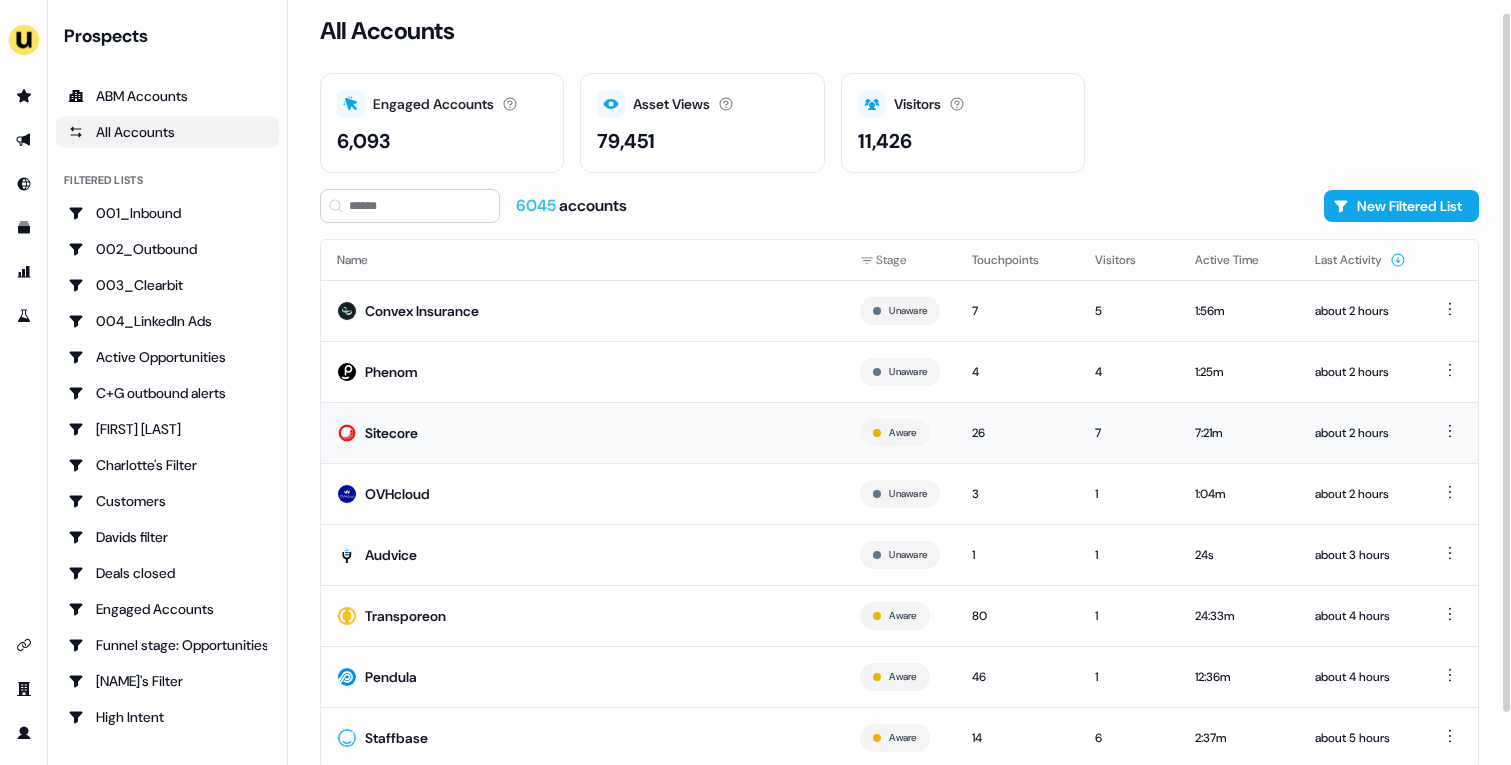 scroll, scrollTop: 14, scrollLeft: 0, axis: vertical 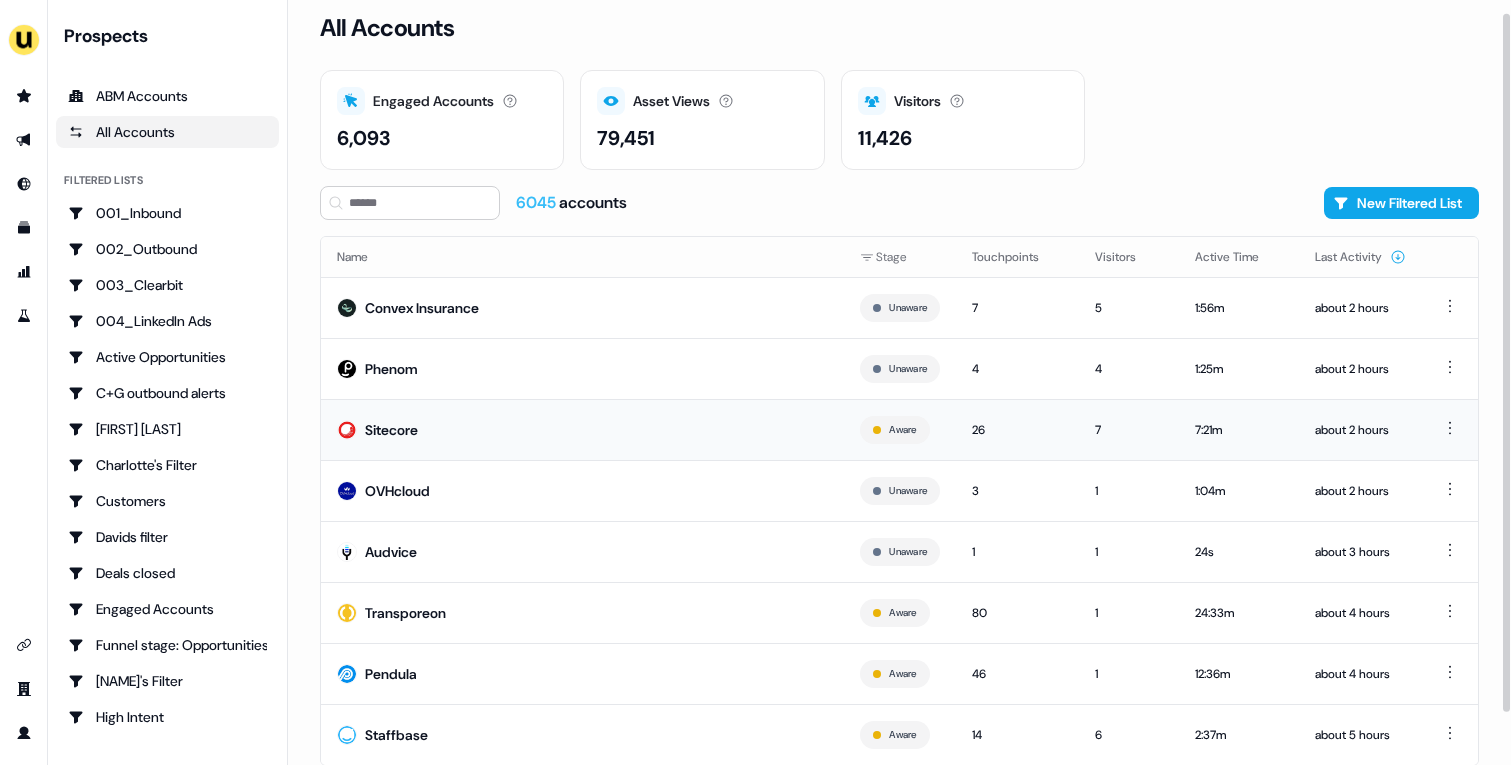click on "Sitecore" at bounding box center [582, 429] 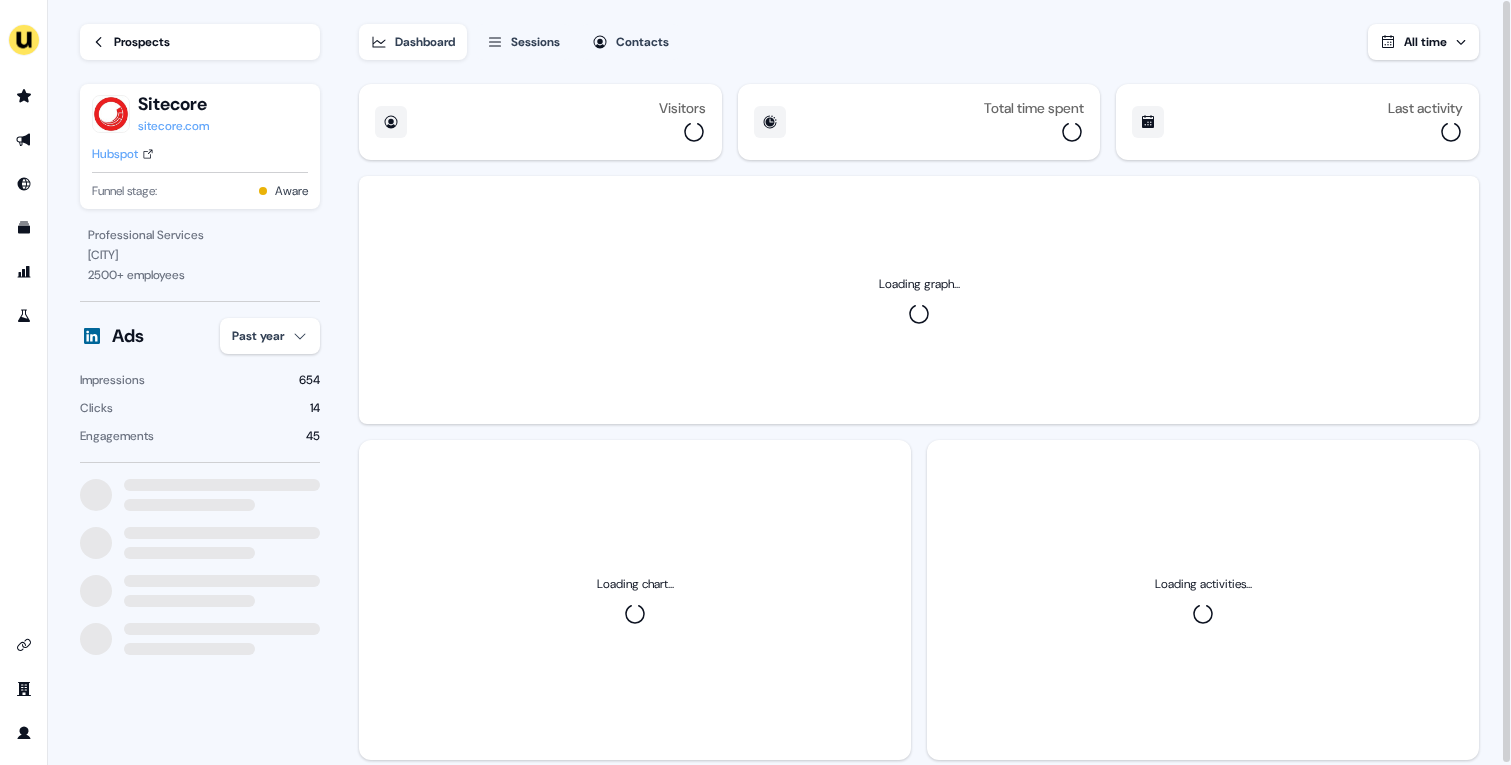 click on "Hubspot" at bounding box center [115, 154] 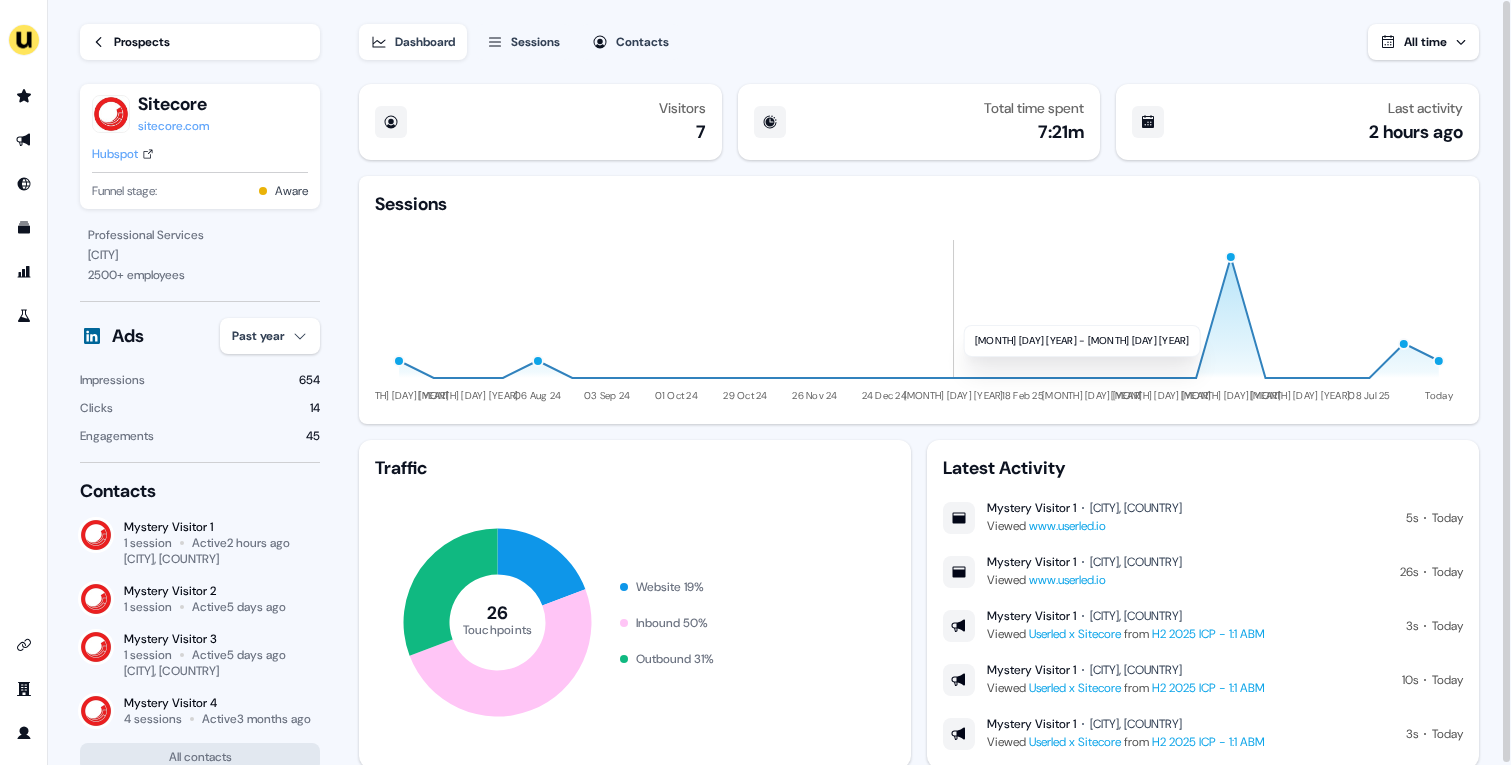 scroll, scrollTop: 57, scrollLeft: 0, axis: vertical 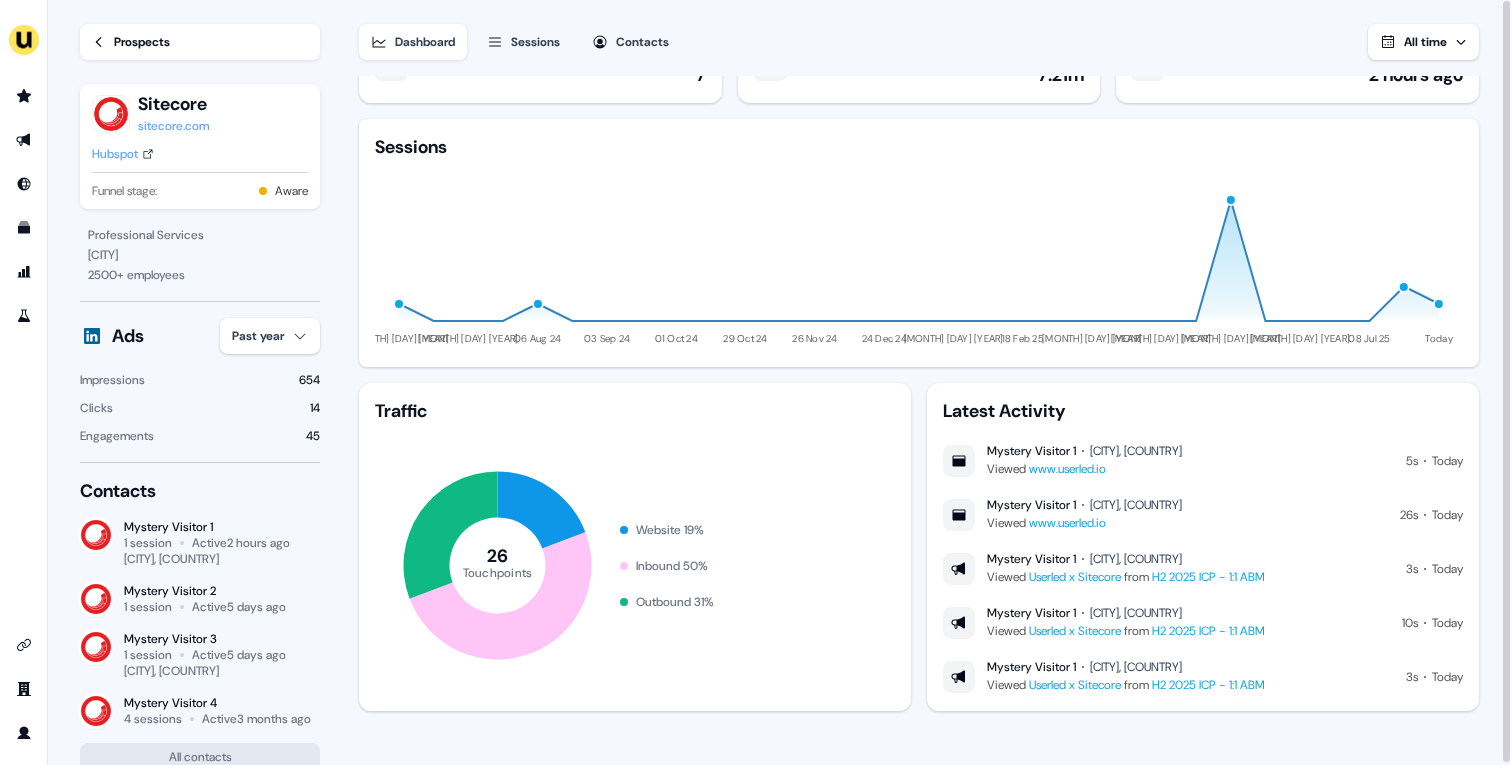 click on "For the best experience switch devices to a bigger screen. Go to Userled.io Loading... Prospects Sitecore sitecore.com Hubspot Funnel stage: Aware Professional Services [CITY] [NUMBER] + employees Ads Past year Impressions [NUMBER] Clicks [NUMBER] Engagements [NUMBER] Contacts Mystery Visitor [NUMBER] [NUMBER] session Active [NUMBER] hours ago [CITY], [COUNTRY] Mystery Visitor [NUMBER] [NUMBER] session Active [NUMBER] days ago Mystery Visitor [NUMBER] [NUMBER] session Active [NUMBER] days ago [CITY], [COUNTRY] Mystery Visitor [NUMBER] [NUMBER] sessions Active [NUMBER] months ago All contacts Dashboard Sessions Contacts All time Visitors [NUMBER] Total time spent [NUMBER]:[NUMBER]m Last activity [NUMBER] hours ago Sessions [MONTH] [DAY] [YEAR] [MONTH] [DAY] [YEAR] [MONTH] [DAY] [YEAR] [MONTH] [DAY] [YEAR] [MONTH] [DAY] [YEAR] [MONTH] [DAY] [YEAR] [MONTH] [DAY] [YEAR] [MONTH] [DAY] [YEAR] [MONTH] [DAY] [YEAR] [MONTH] [DAY] [YEAR] [MONTH] [DAY] [YEAR] [MONTH] [DAY] [YEAR] [MONTH] [DAY] [YEAR] [MONTH] [DAY] [YEAR] Today Traffic [NUMBER] Touchpoints Website [NUMBER] % Inbound [NUMBER] % Outbound [NUMBER] % Latest Activity Mystery Visitor [NUMBER] [CITY], [COUNTRY] Viewed www.userled.io [NUMBER]s Today Mystery Visitor [NUMBER] [CITY], [COUNTRY] Viewed www.userled.io [NUMBER]s Today Mystery Visitor [NUMBER]" at bounding box center [755, 382] 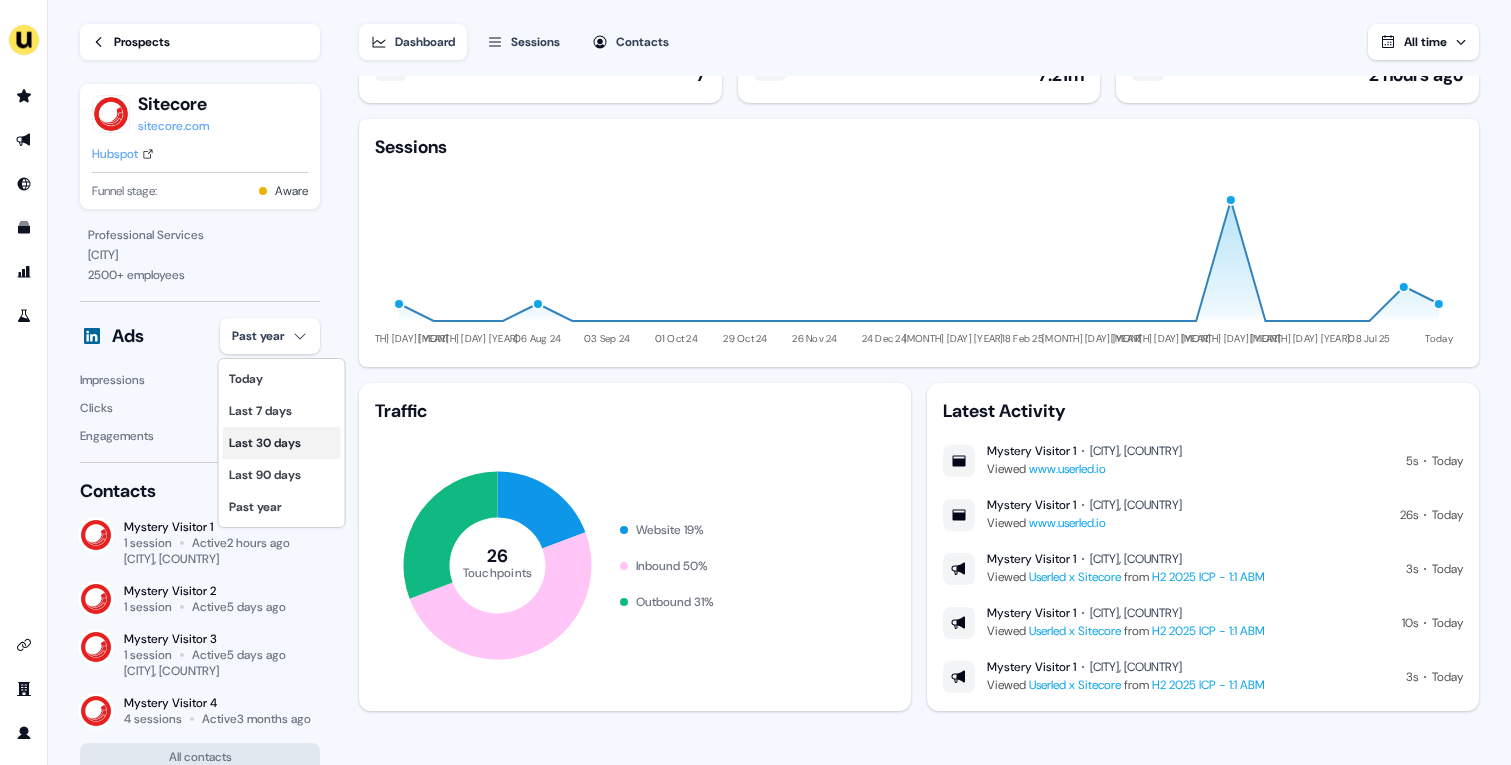 click on "Last 30 days" at bounding box center [282, 443] 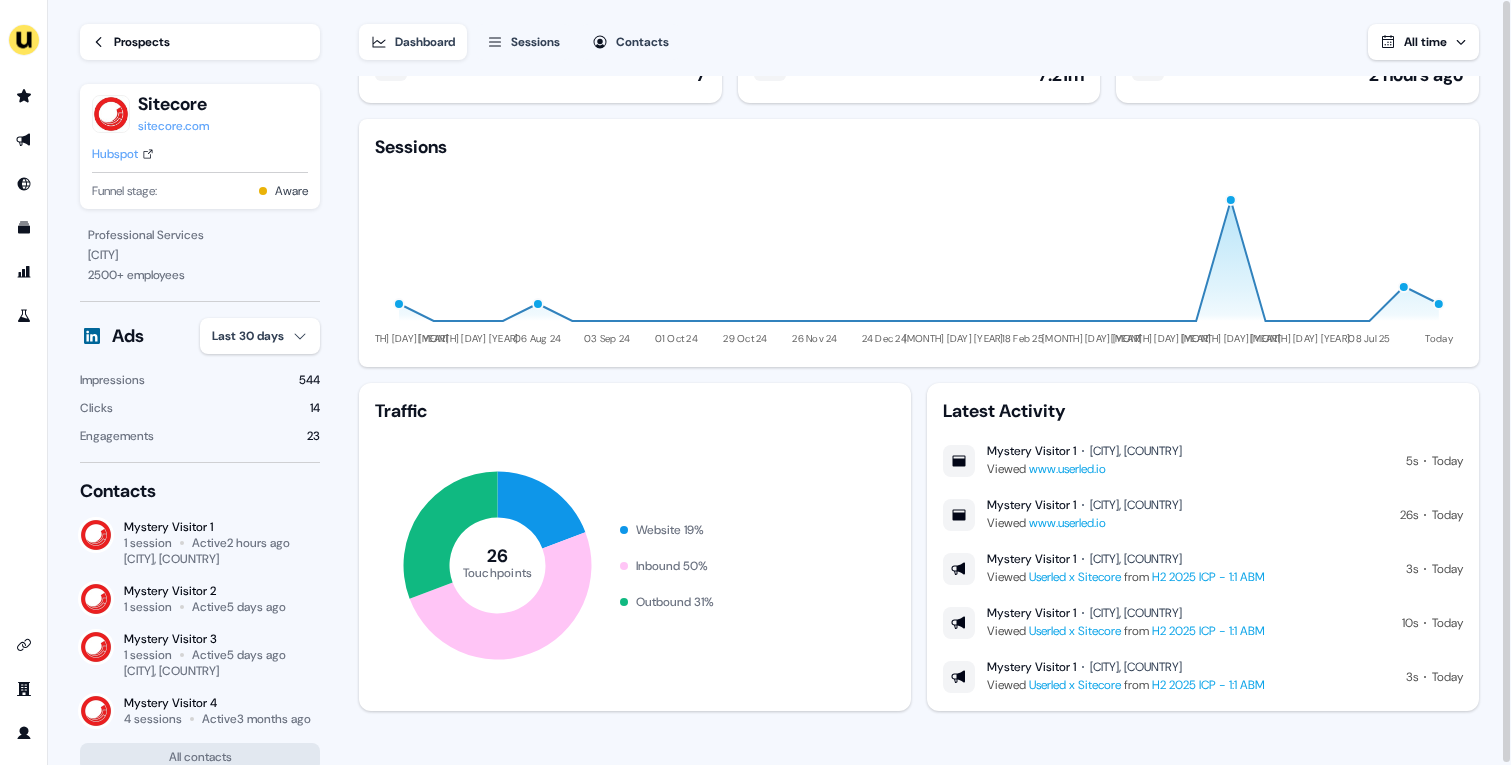 type 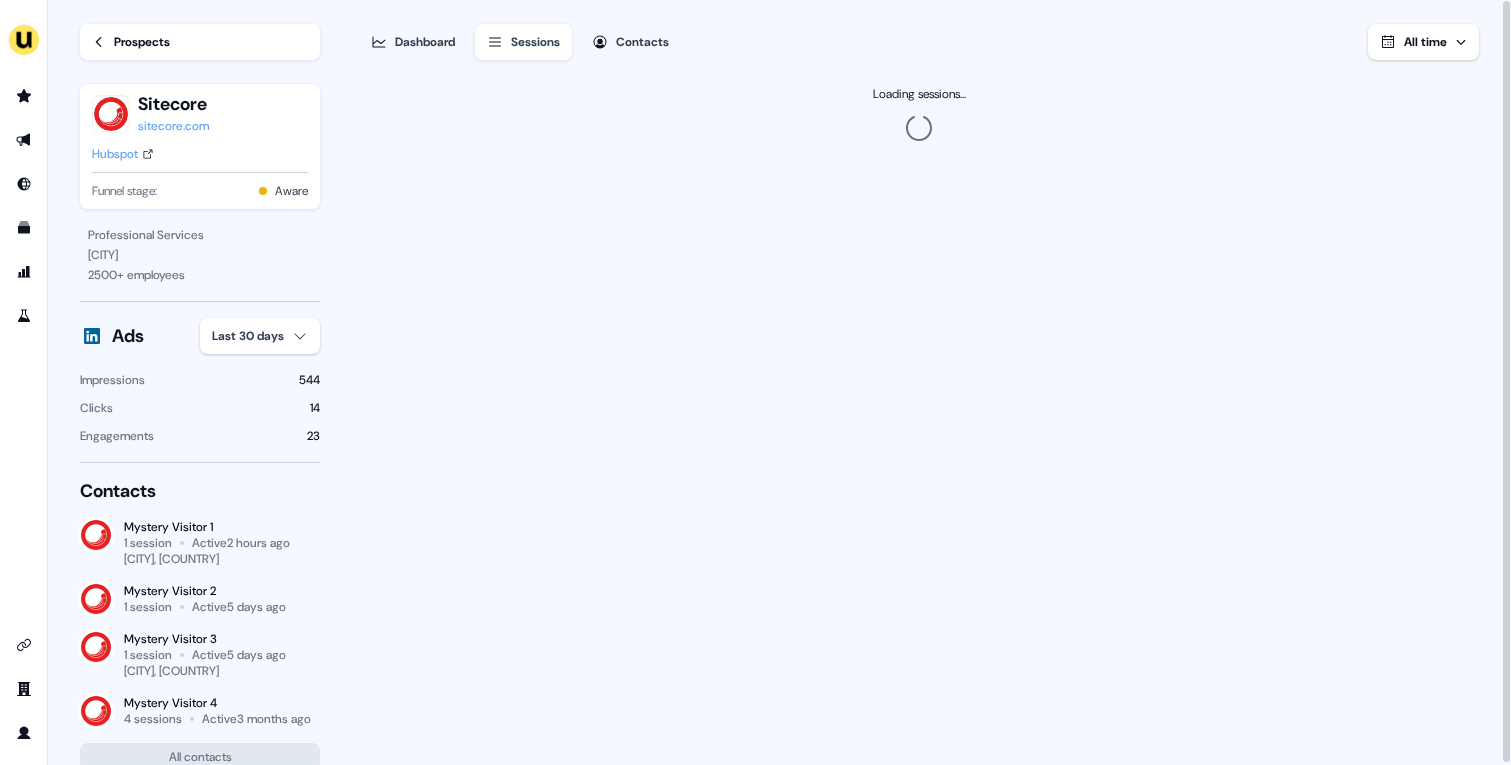 type 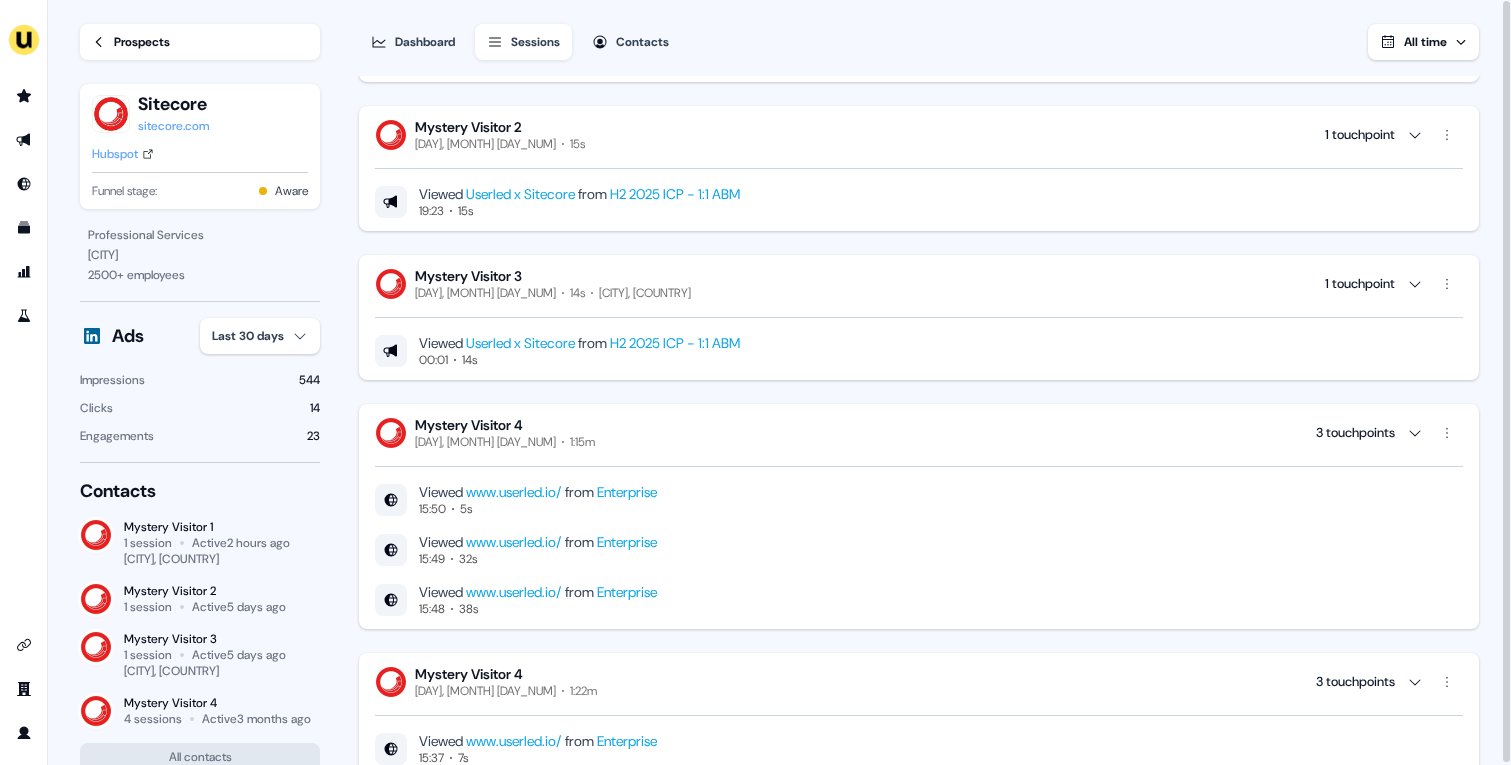 scroll, scrollTop: 485, scrollLeft: 0, axis: vertical 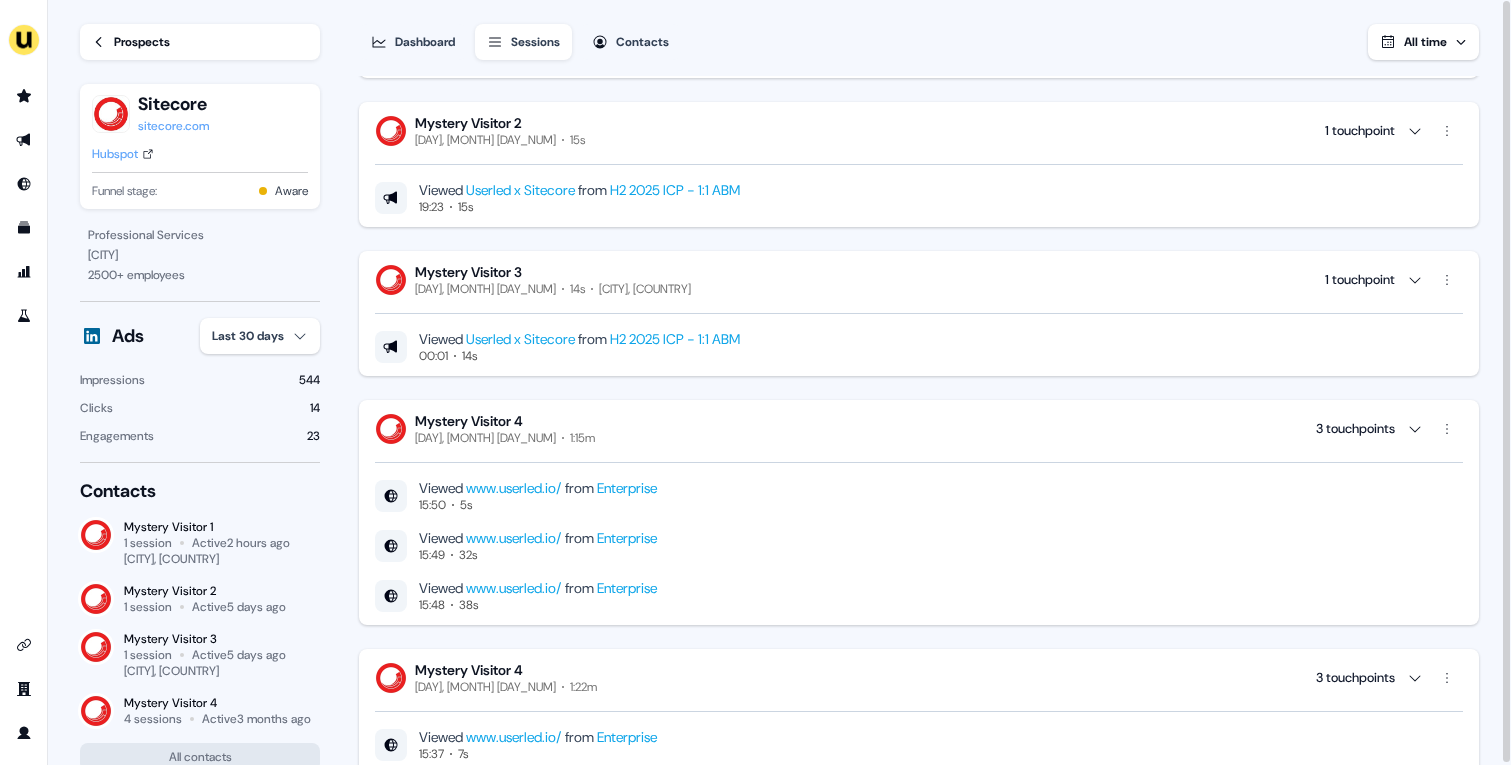 click on "Prospects" at bounding box center (200, 42) 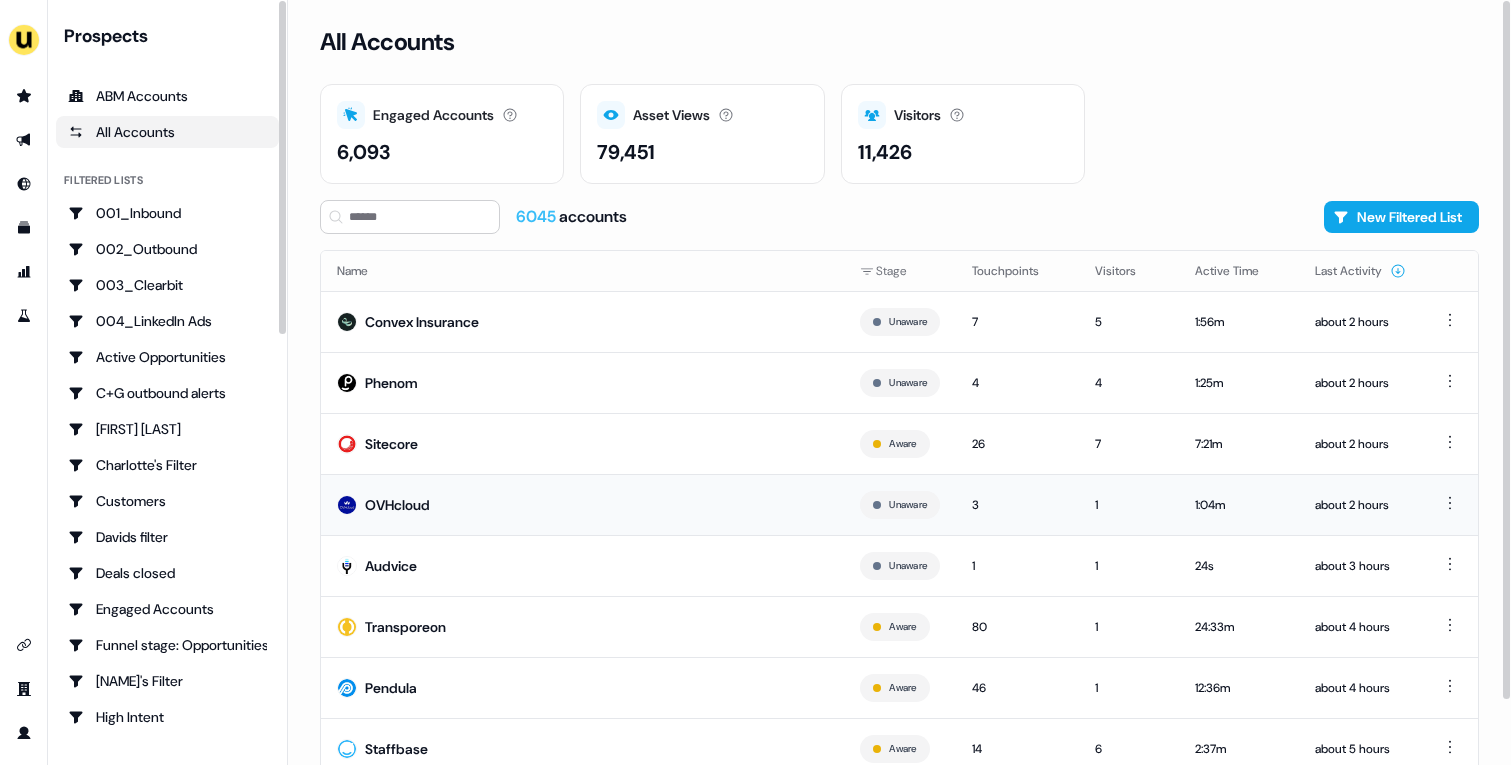 scroll, scrollTop: 70, scrollLeft: 0, axis: vertical 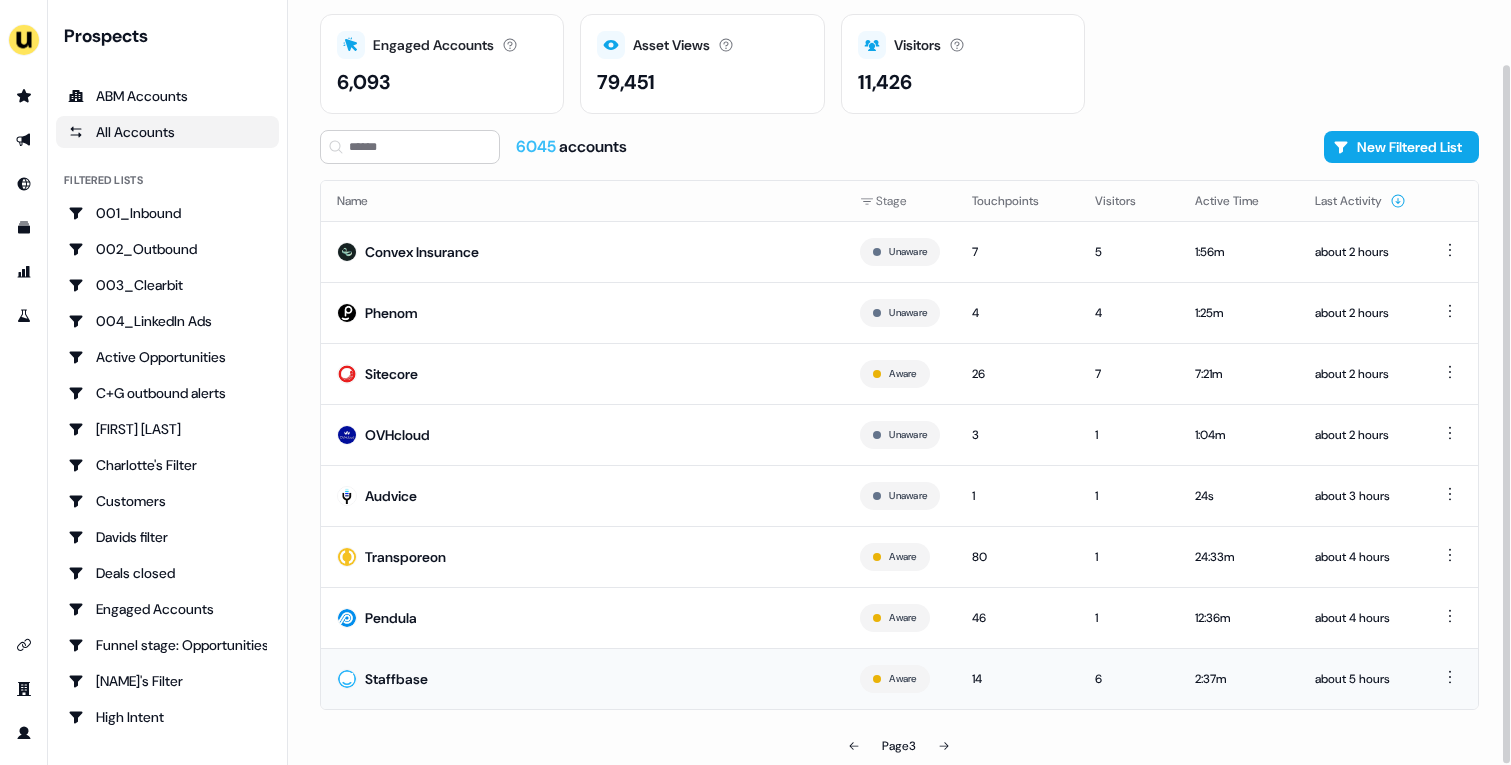 click on "Staffbase" at bounding box center [582, 678] 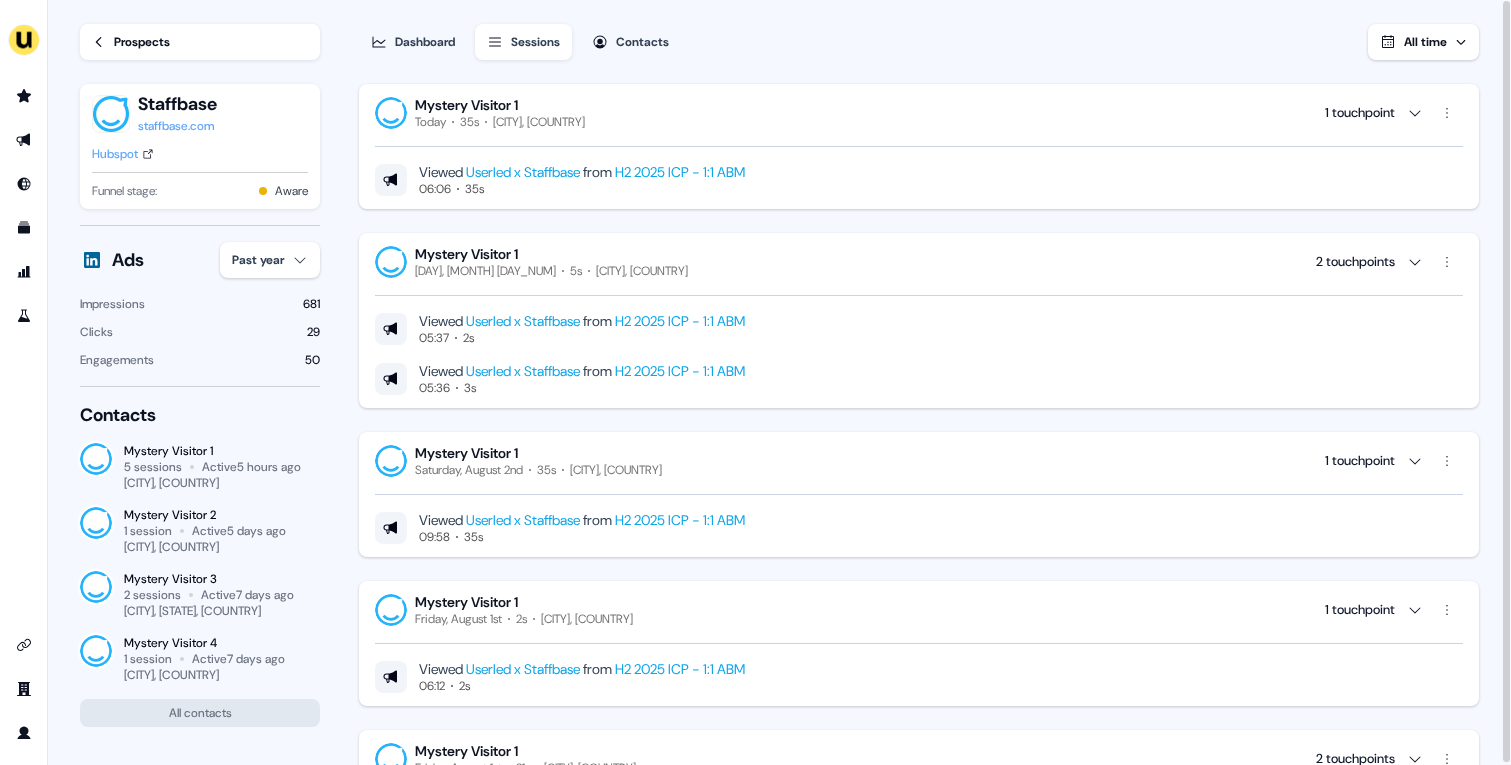 click on "Hubspot" at bounding box center (115, 154) 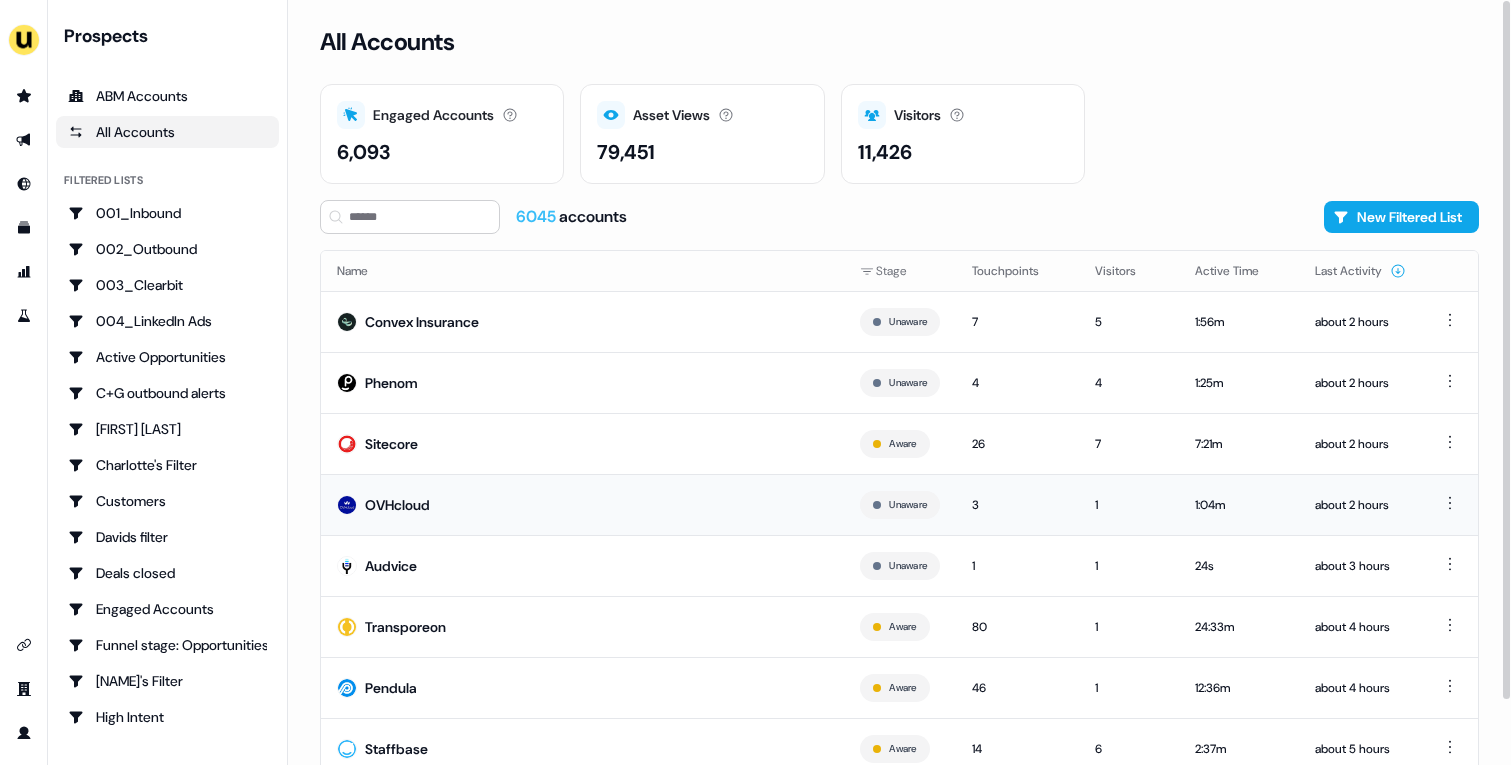 scroll, scrollTop: 70, scrollLeft: 0, axis: vertical 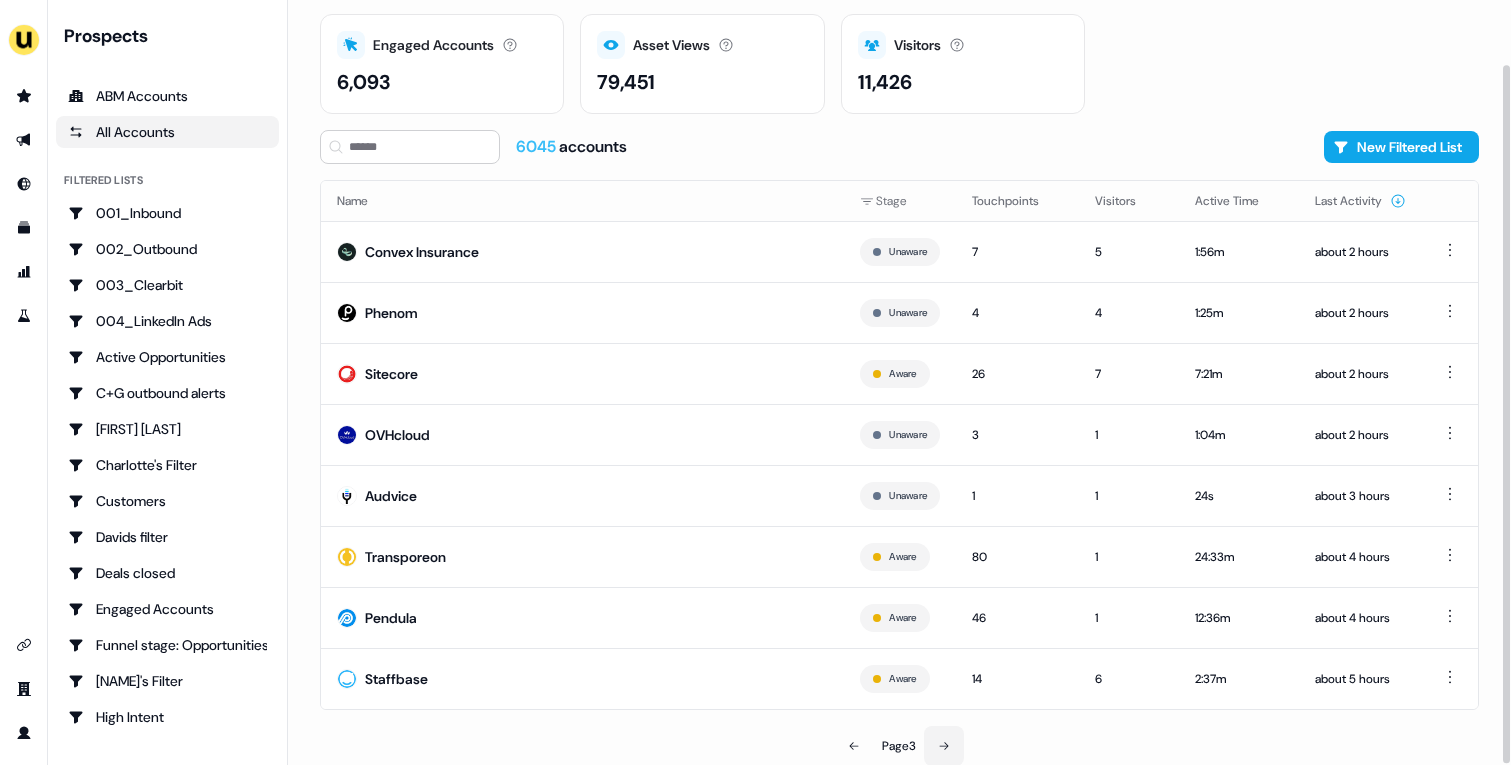 click at bounding box center (944, 746) 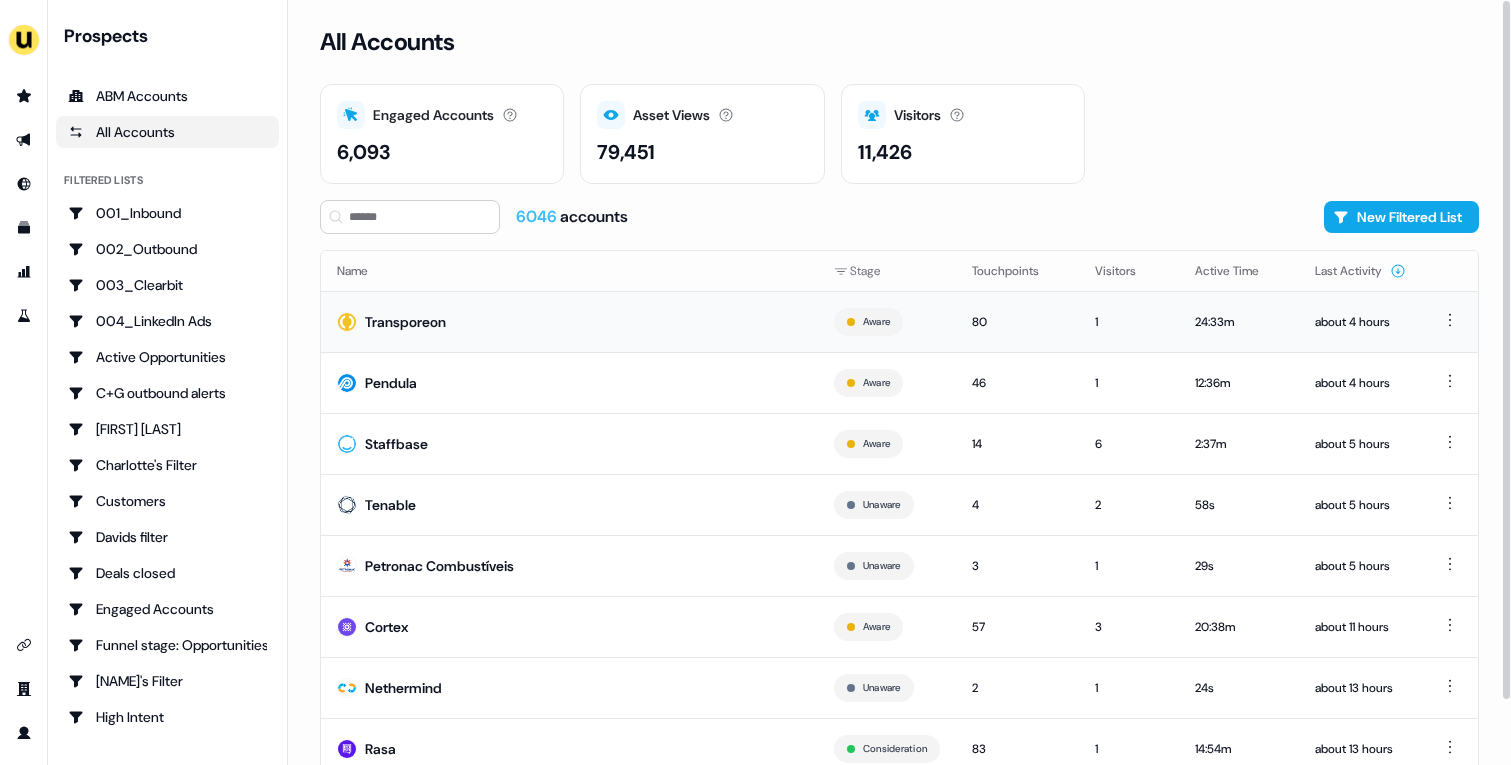 scroll, scrollTop: 70, scrollLeft: 0, axis: vertical 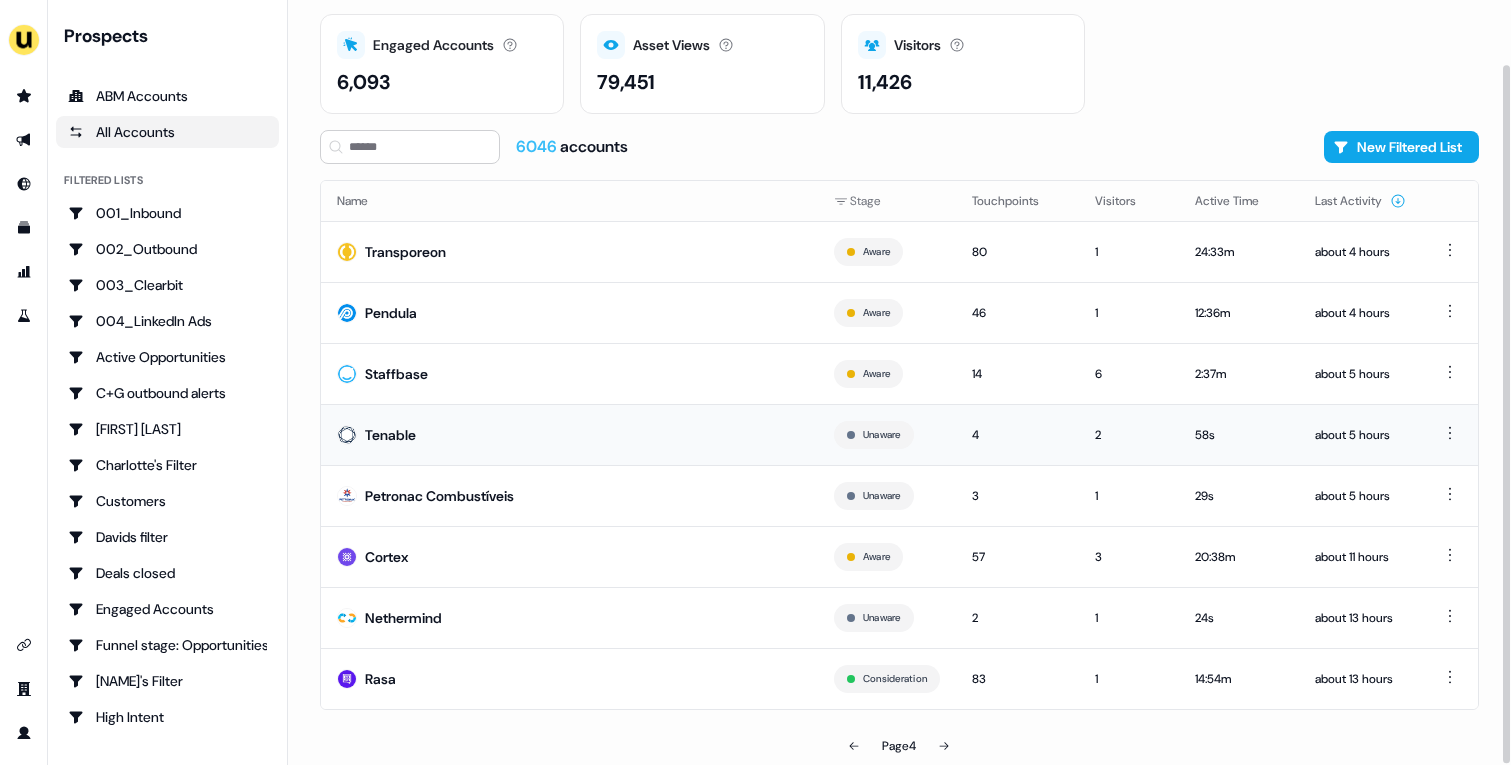click on "Tenable" at bounding box center (569, 434) 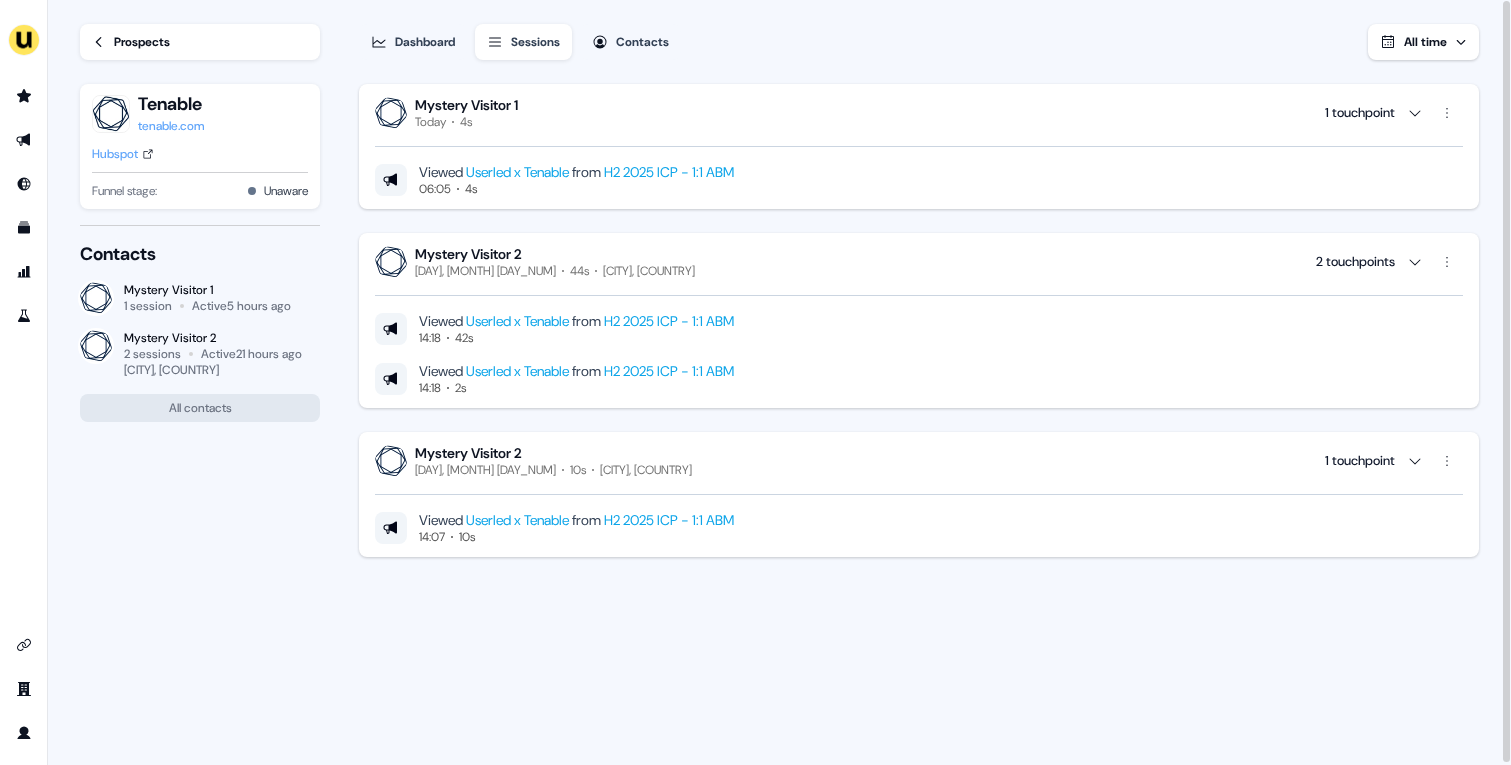 click on "Hubspot" at bounding box center [115, 154] 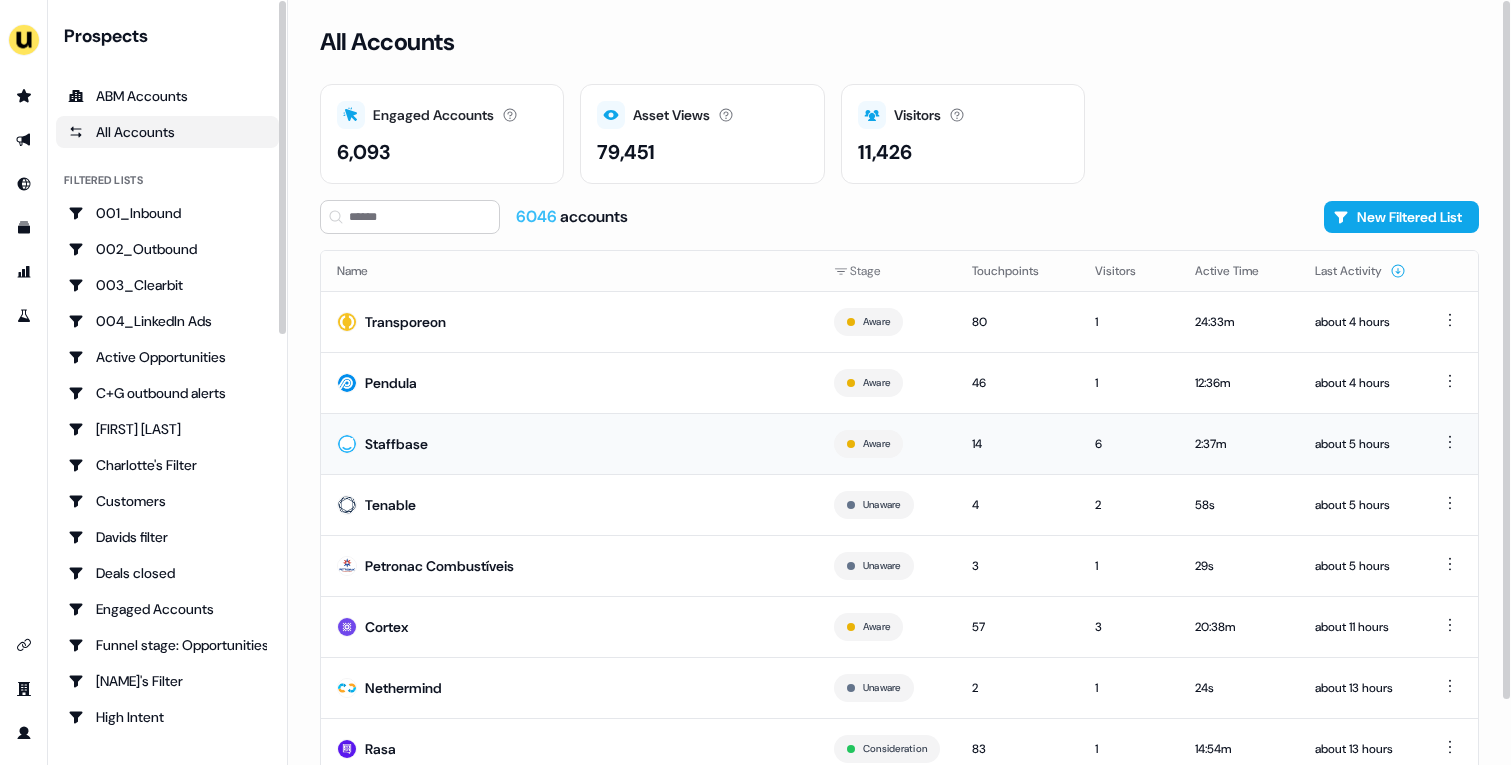 scroll, scrollTop: 70, scrollLeft: 0, axis: vertical 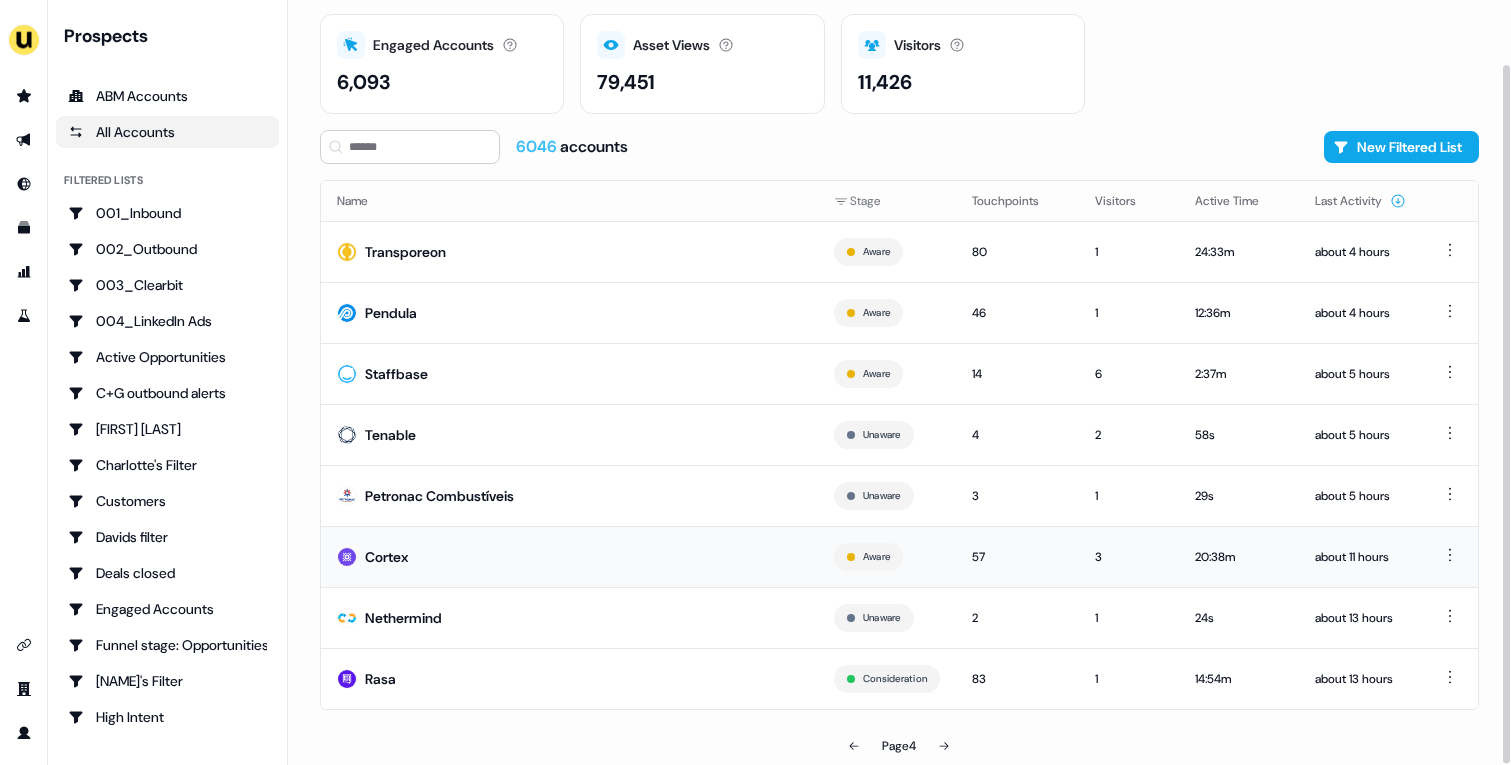 click on "Cortex" at bounding box center (569, 556) 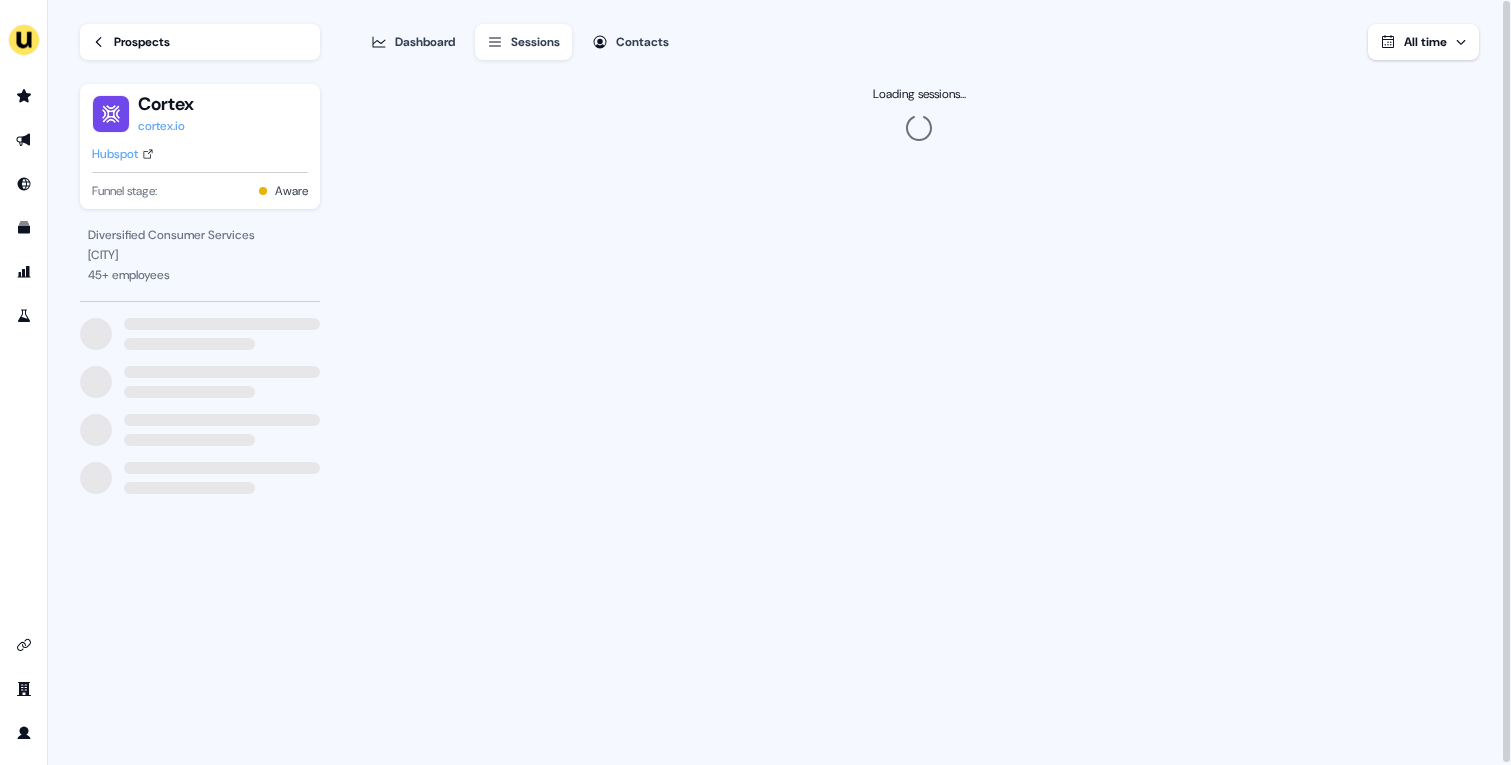 click on "Hubspot" at bounding box center (115, 154) 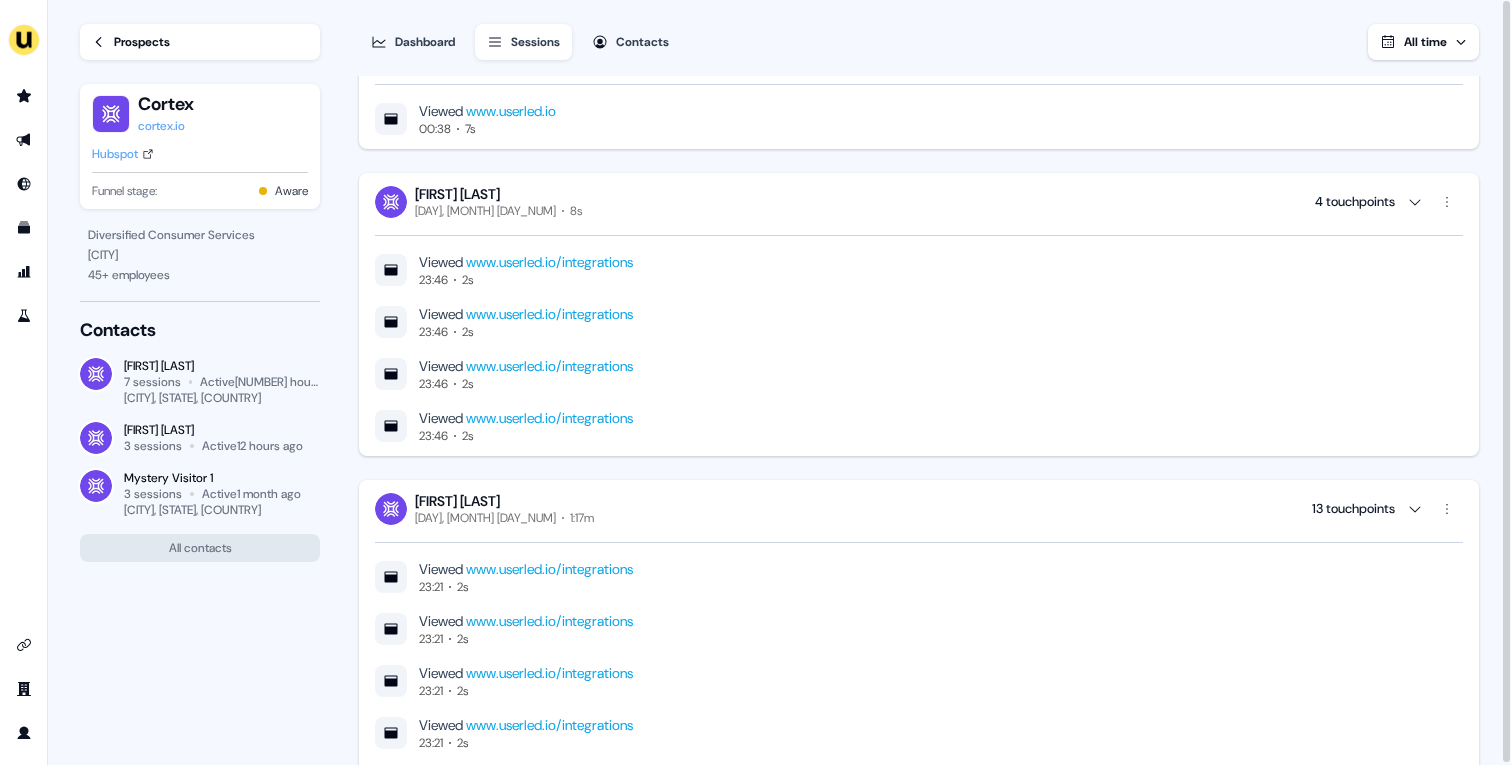 scroll, scrollTop: 0, scrollLeft: 0, axis: both 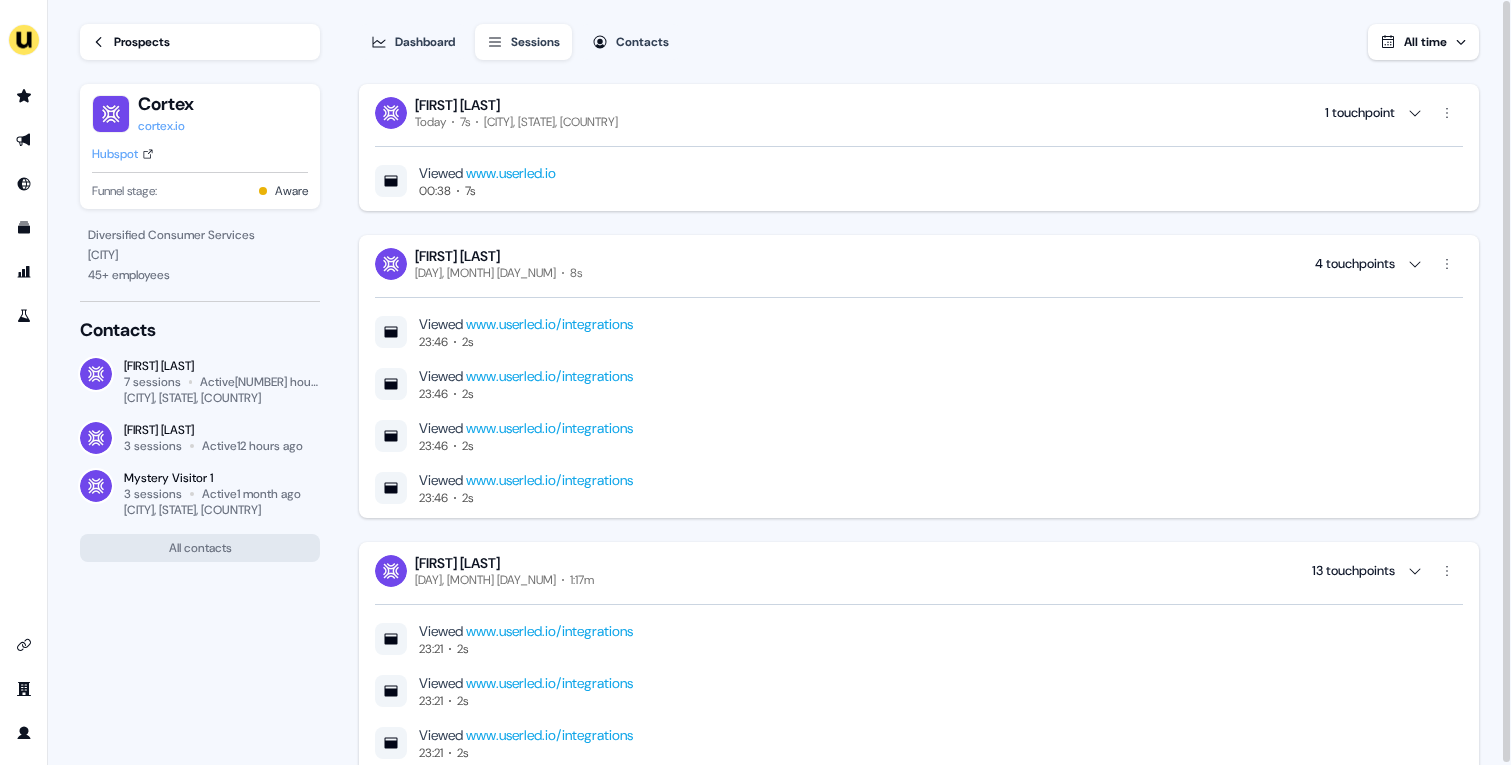 click on "Prospects Cortex cortex.io Hubspot Funnel stage: Aware" at bounding box center (200, 112) 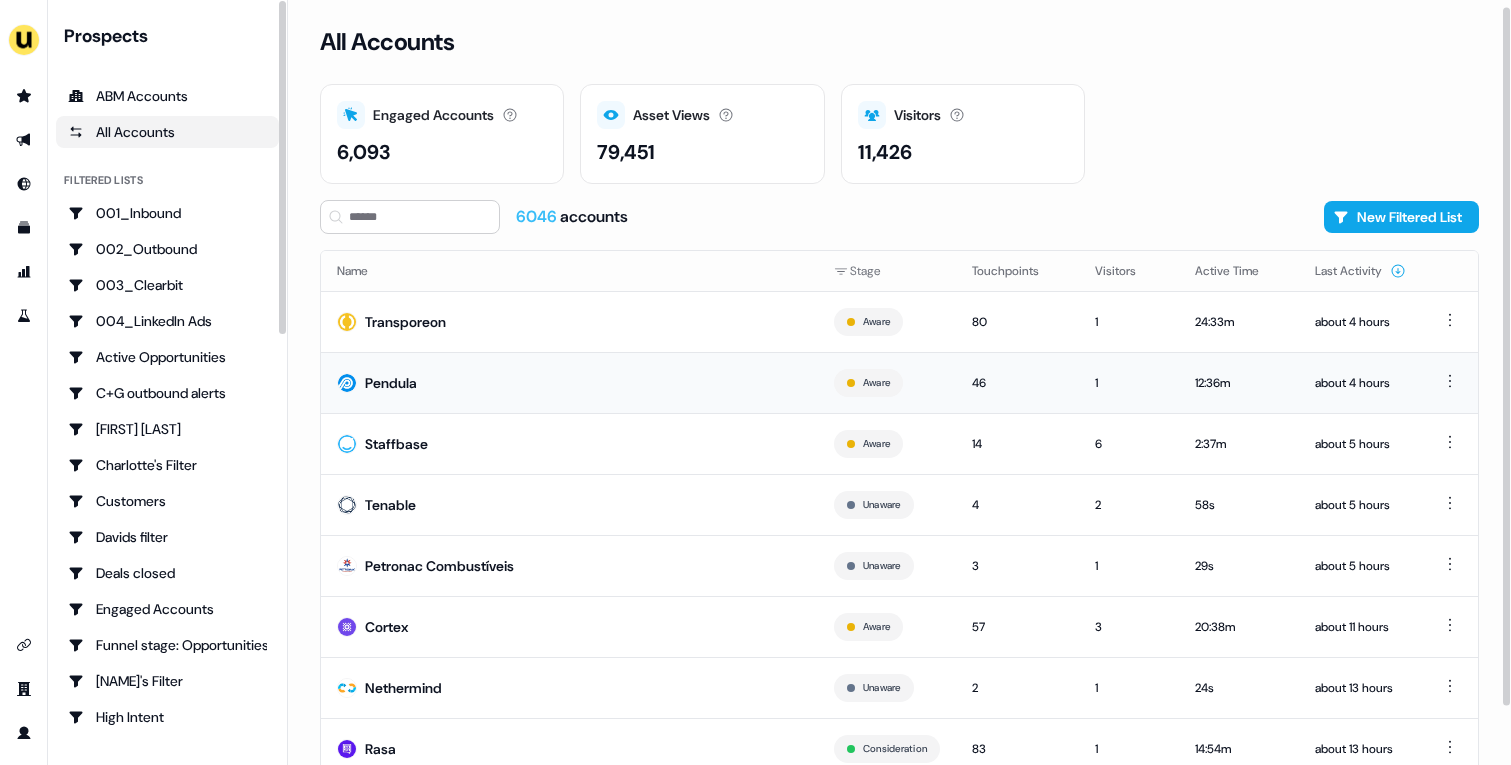 scroll, scrollTop: 70, scrollLeft: 0, axis: vertical 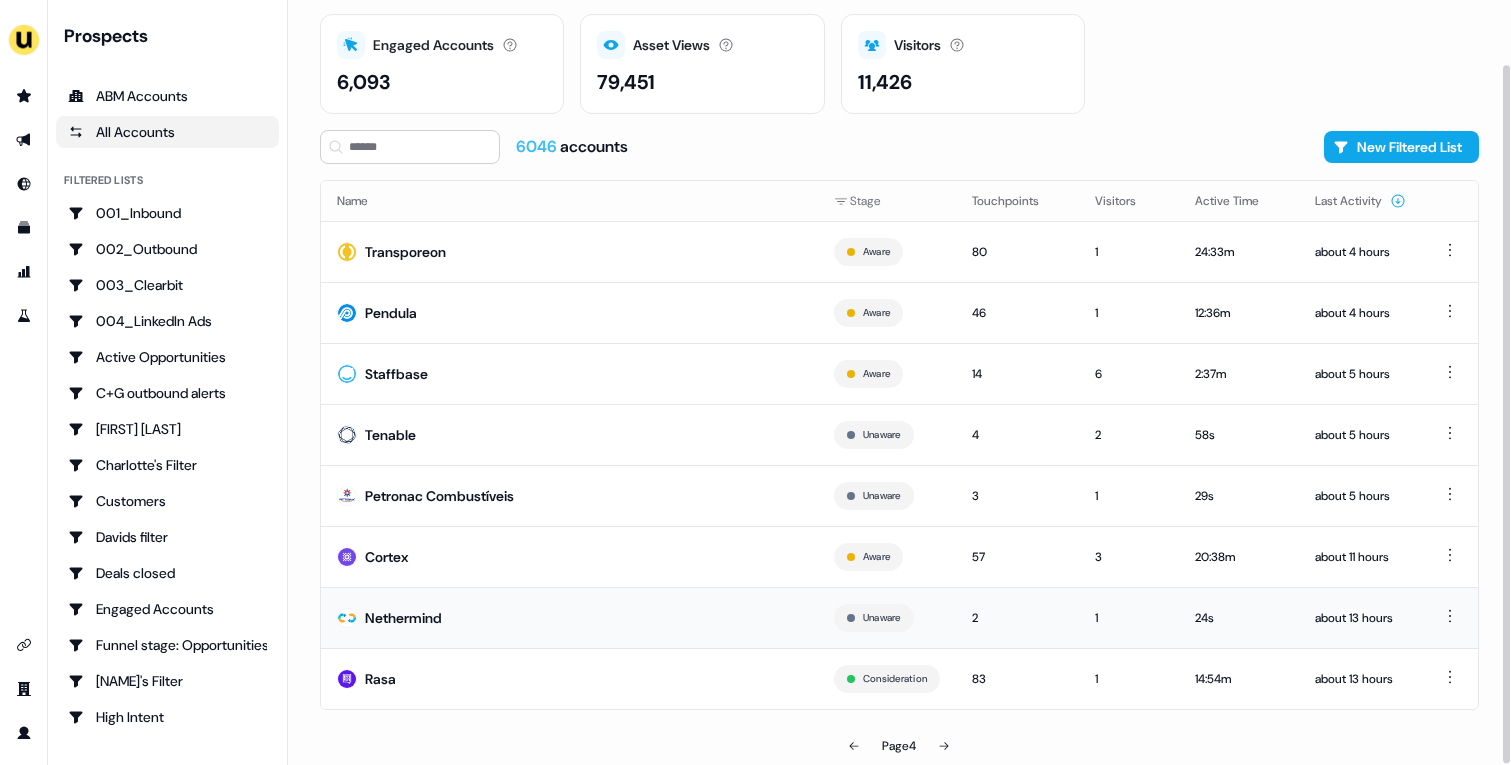click on "Nethermind" at bounding box center [569, 617] 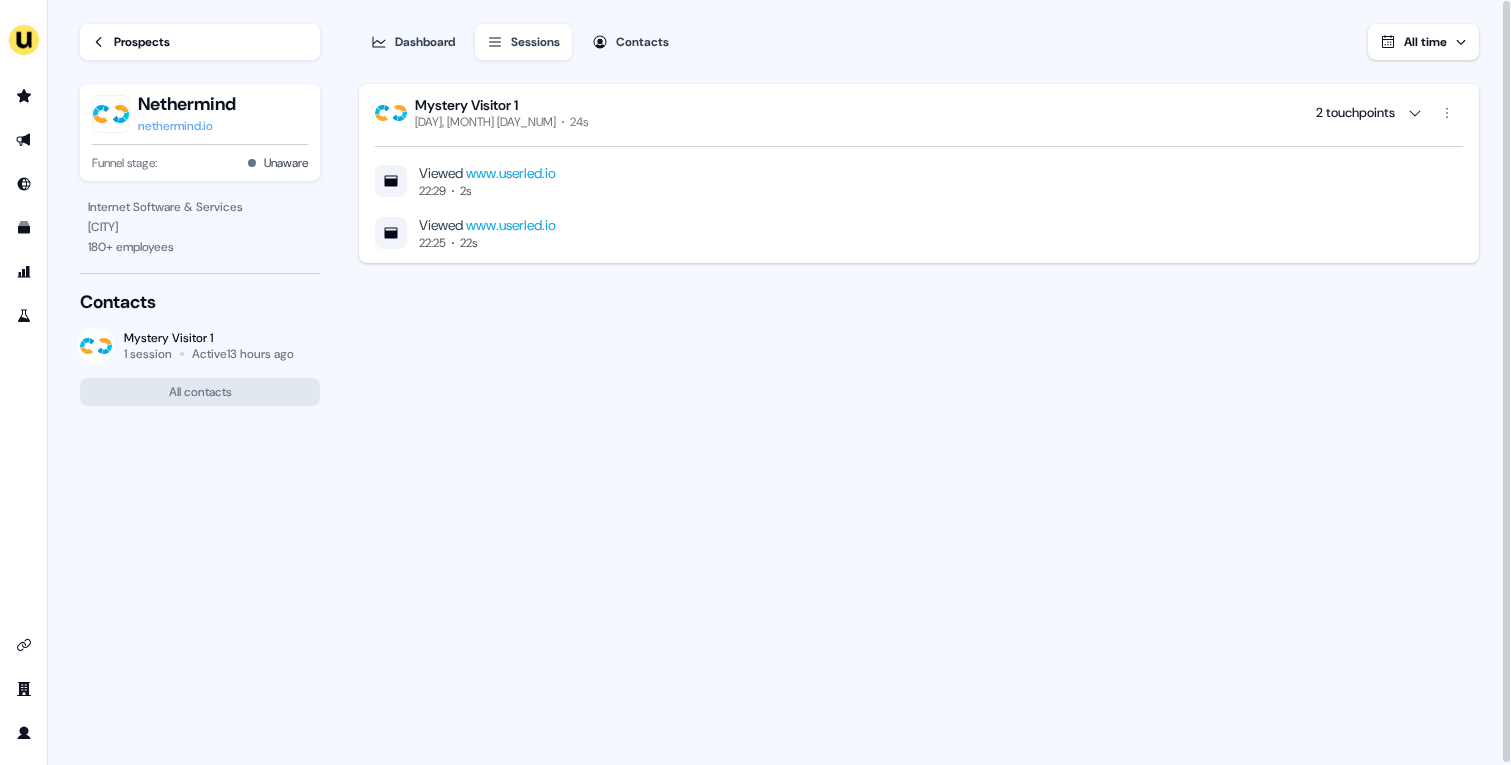 click on "Prospects" at bounding box center [142, 42] 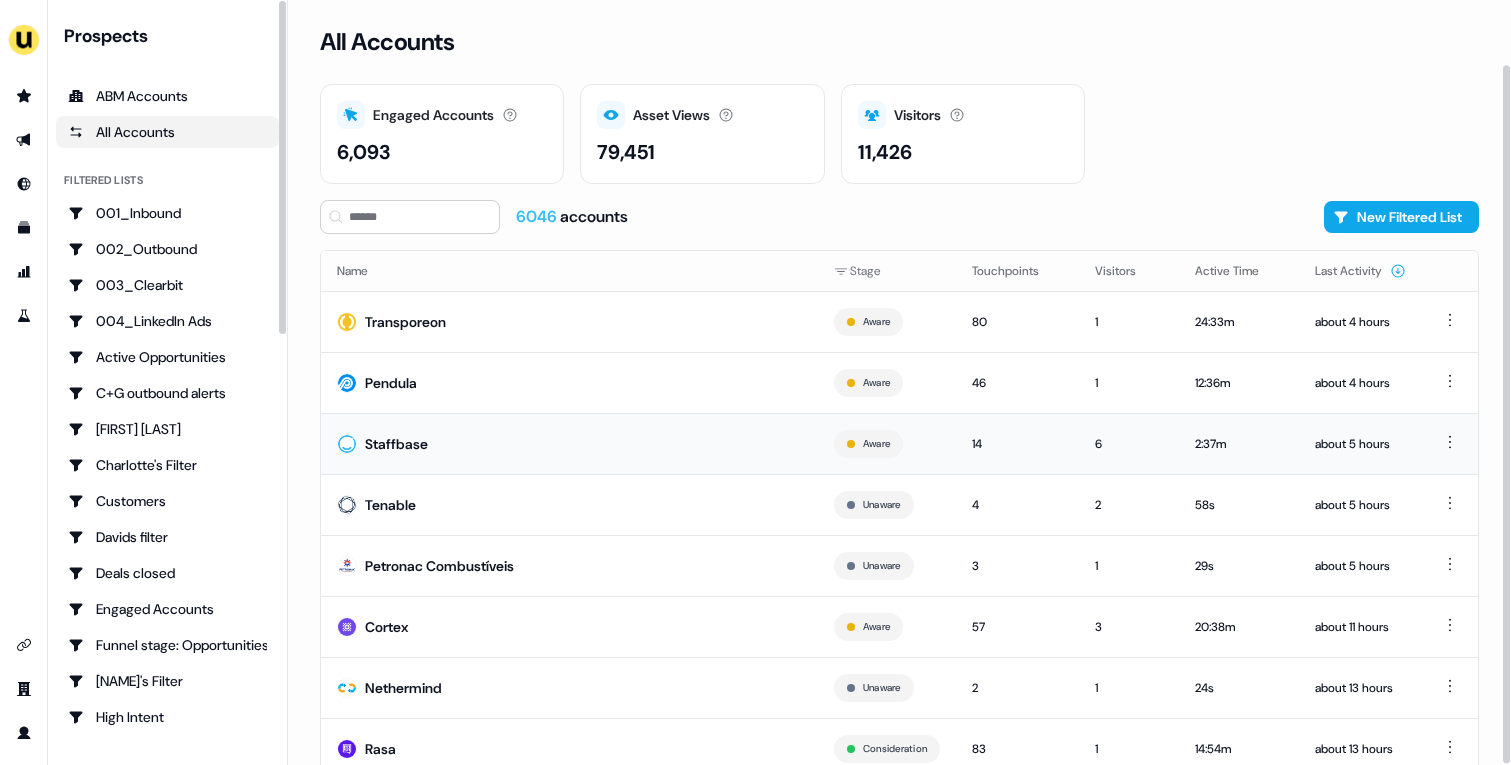 scroll, scrollTop: 70, scrollLeft: 0, axis: vertical 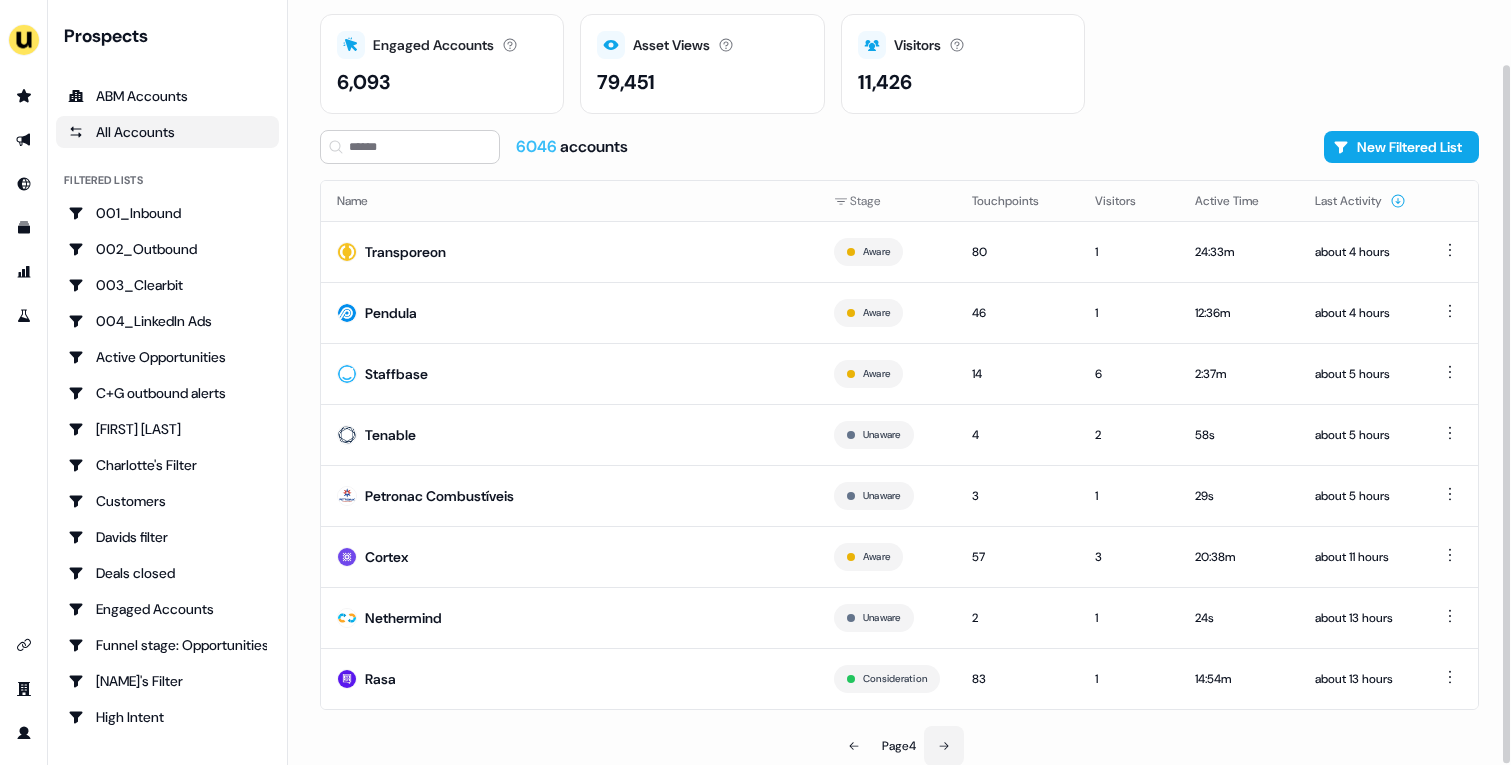 click 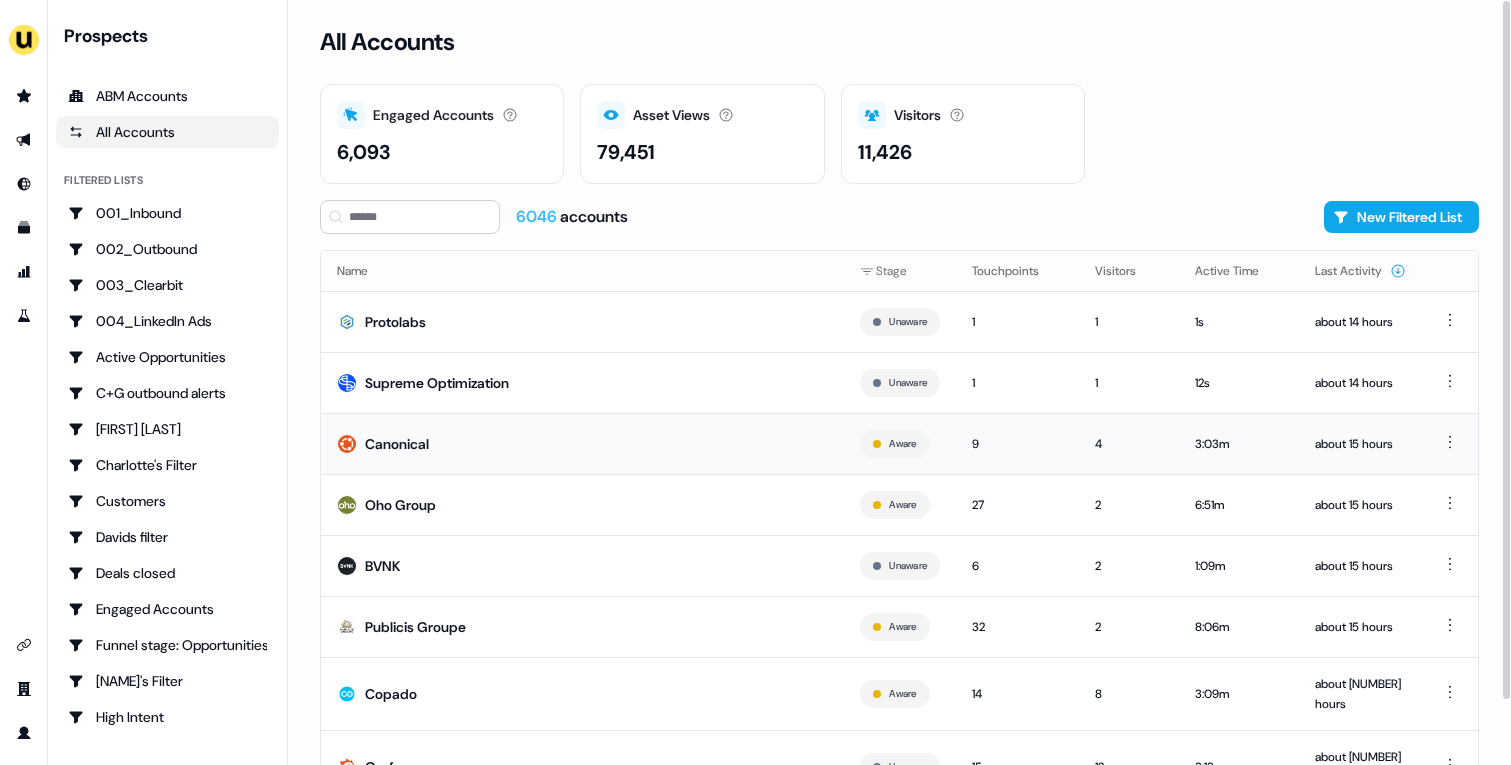 scroll, scrollTop: 70, scrollLeft: 0, axis: vertical 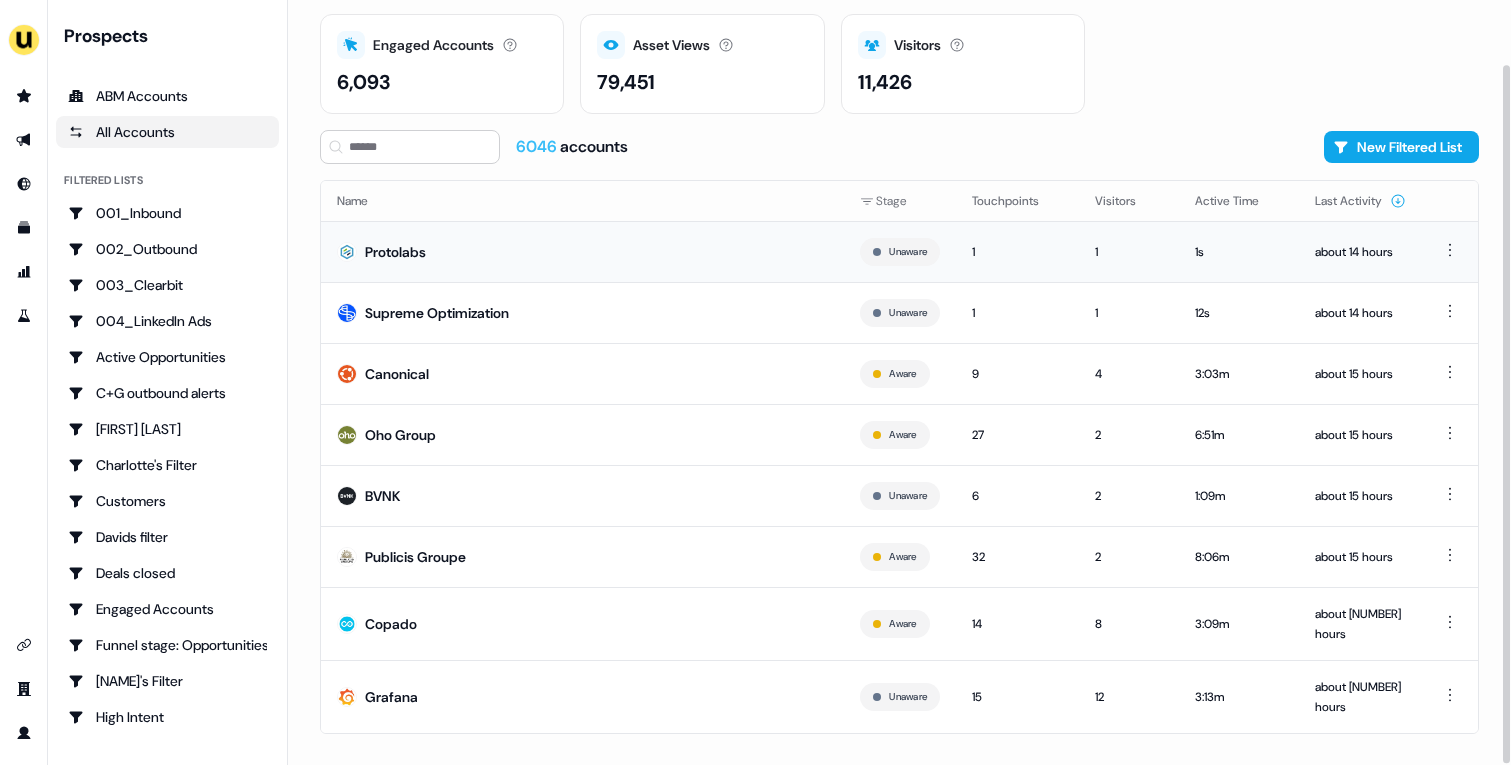 click on "Protolabs" at bounding box center (582, 251) 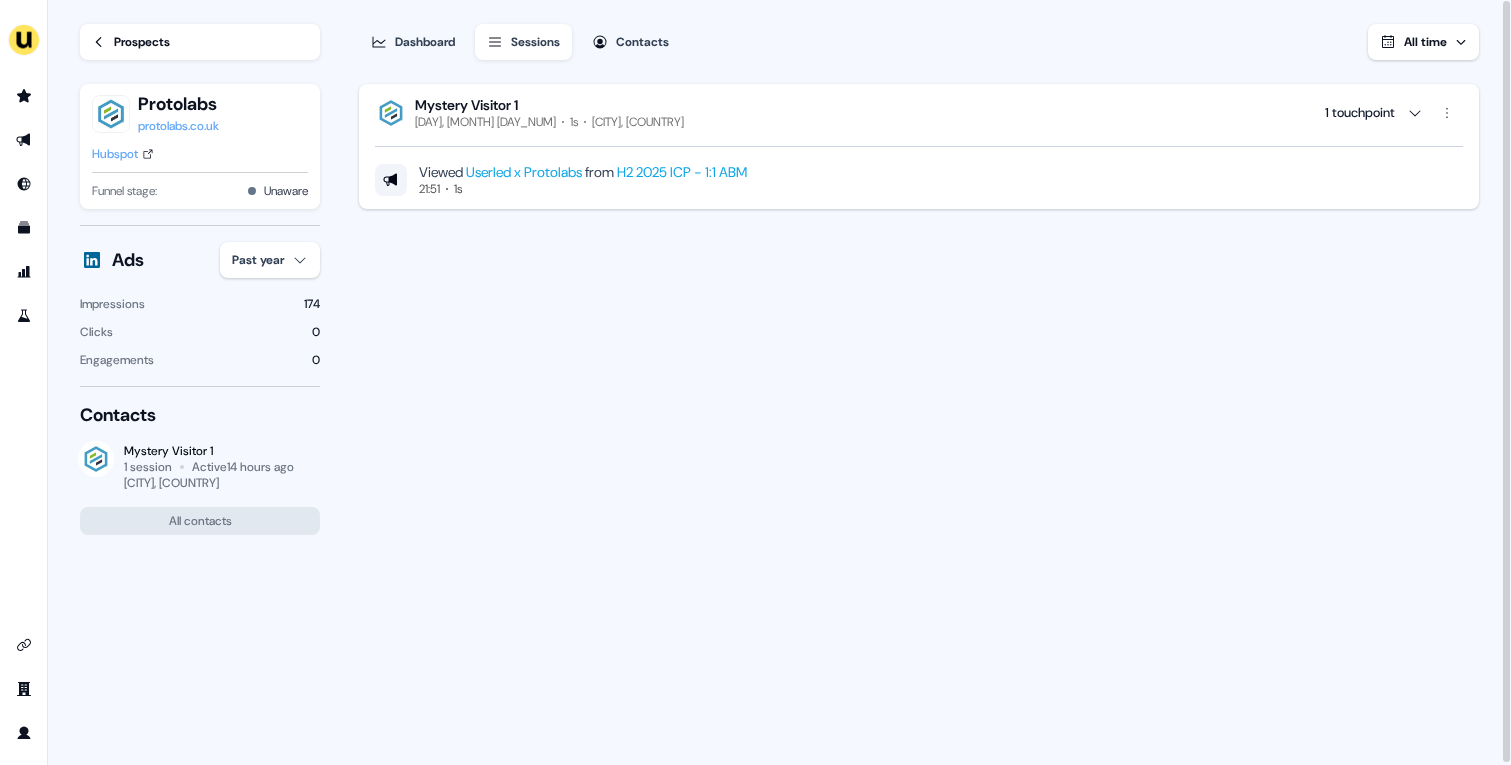 click on "Prospects" at bounding box center [142, 42] 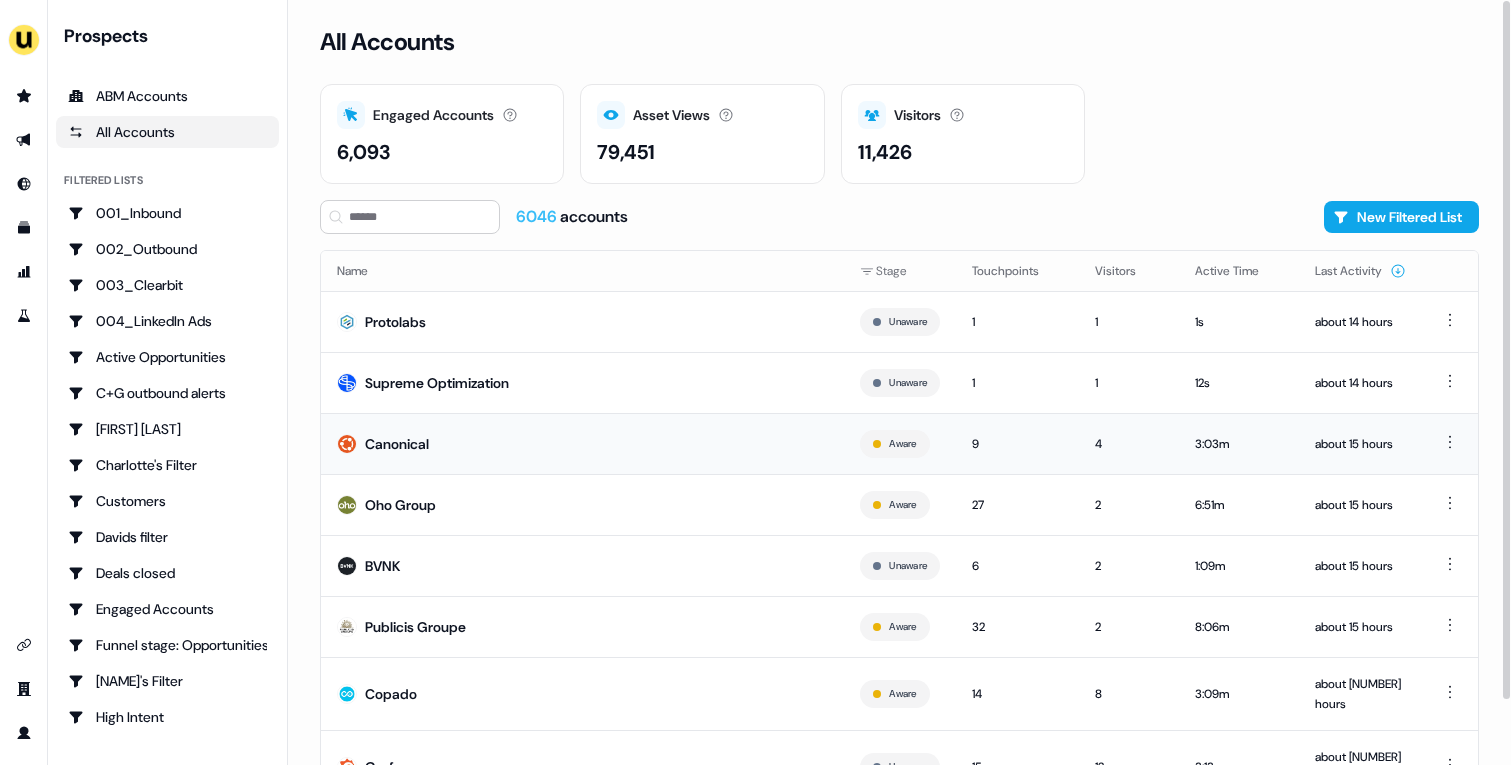 click on "Canonical" at bounding box center (582, 443) 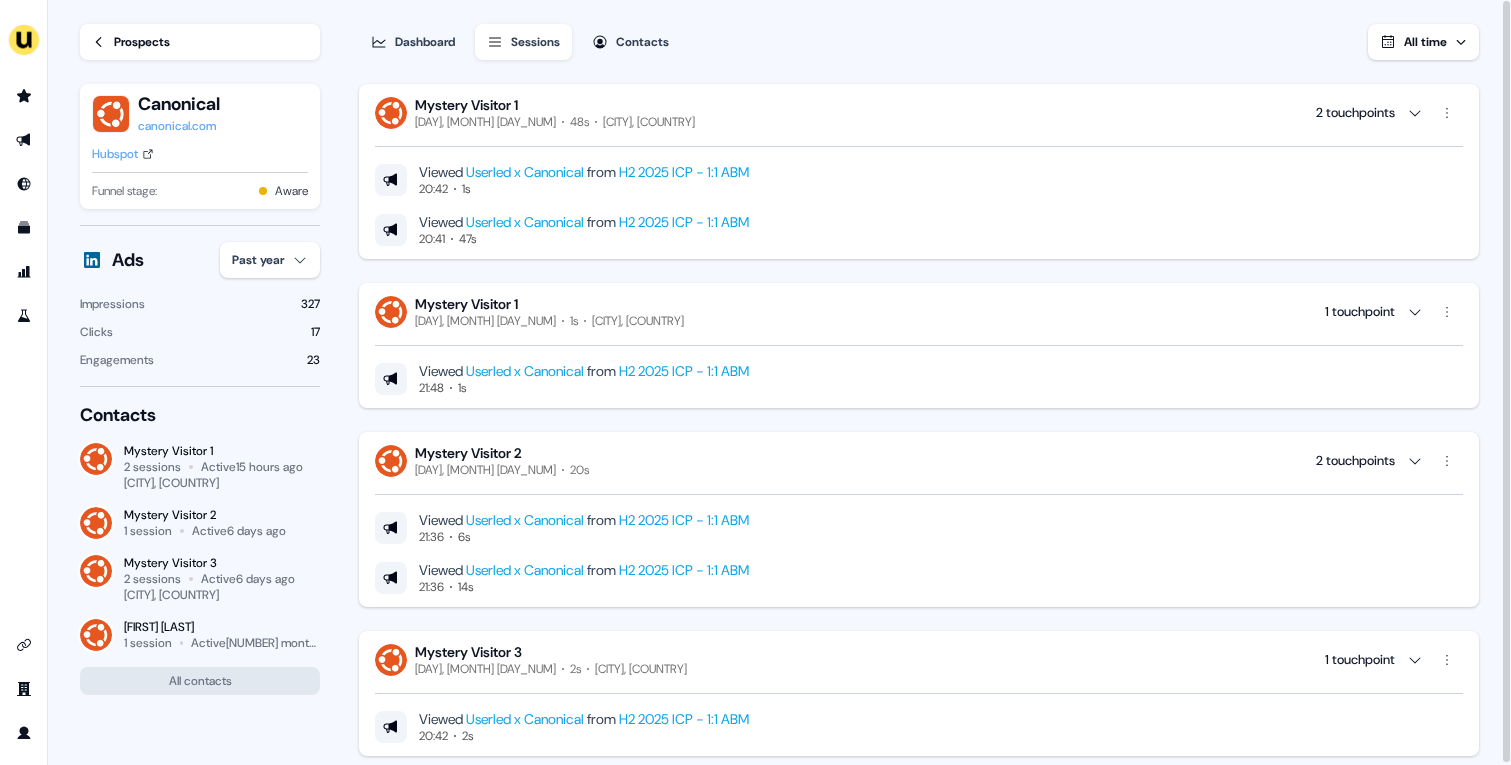 click 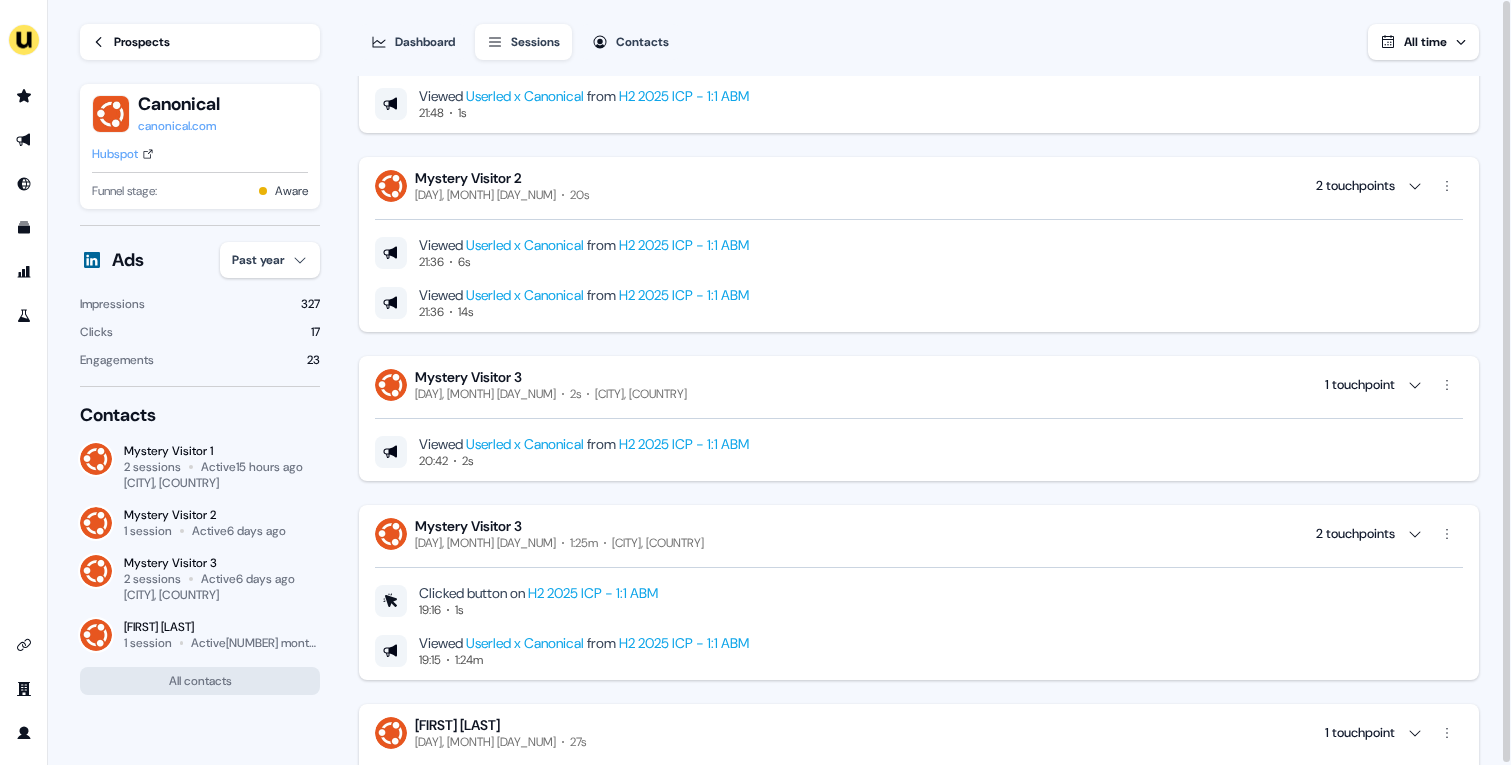 scroll, scrollTop: 393, scrollLeft: 0, axis: vertical 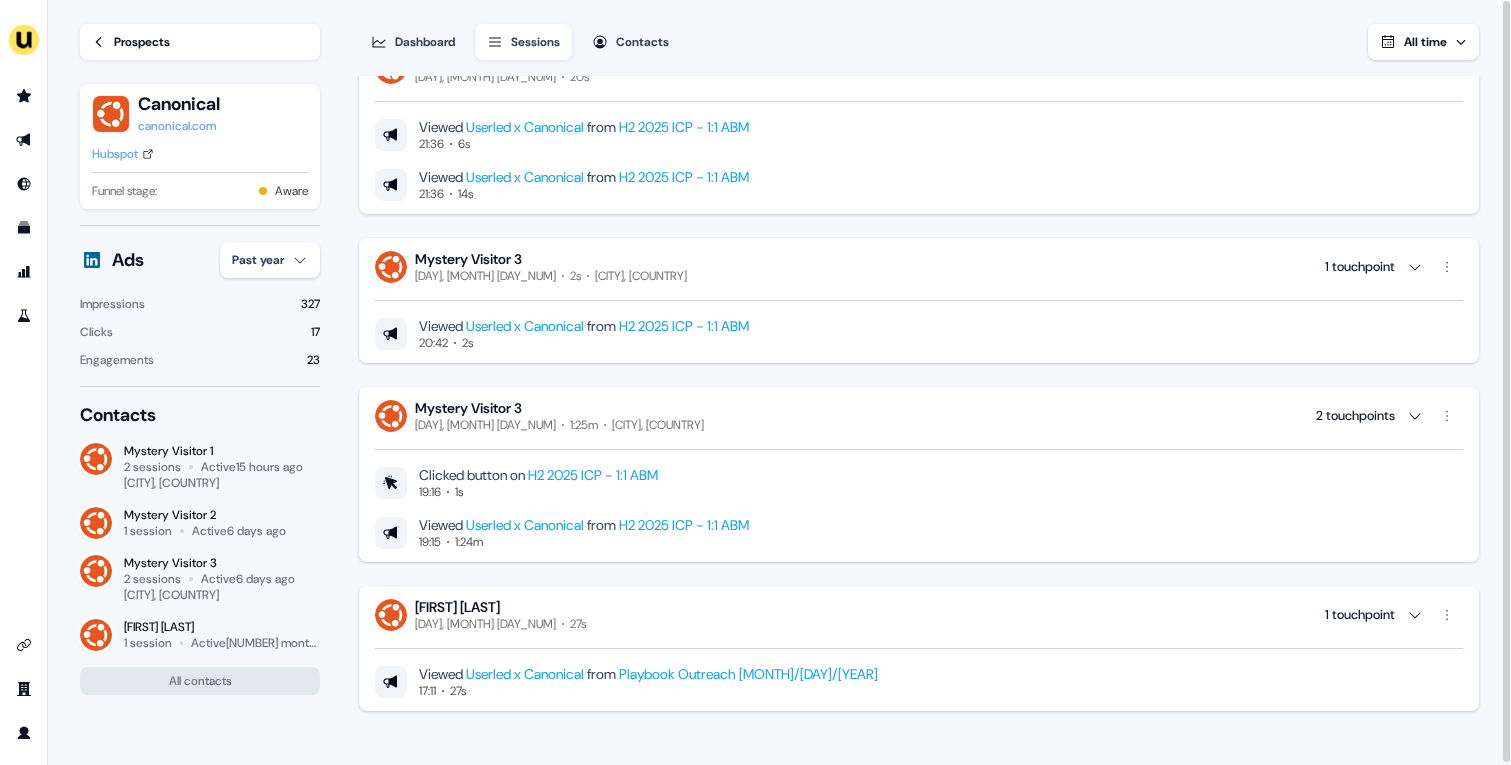 click on "Prospects" at bounding box center [200, 42] 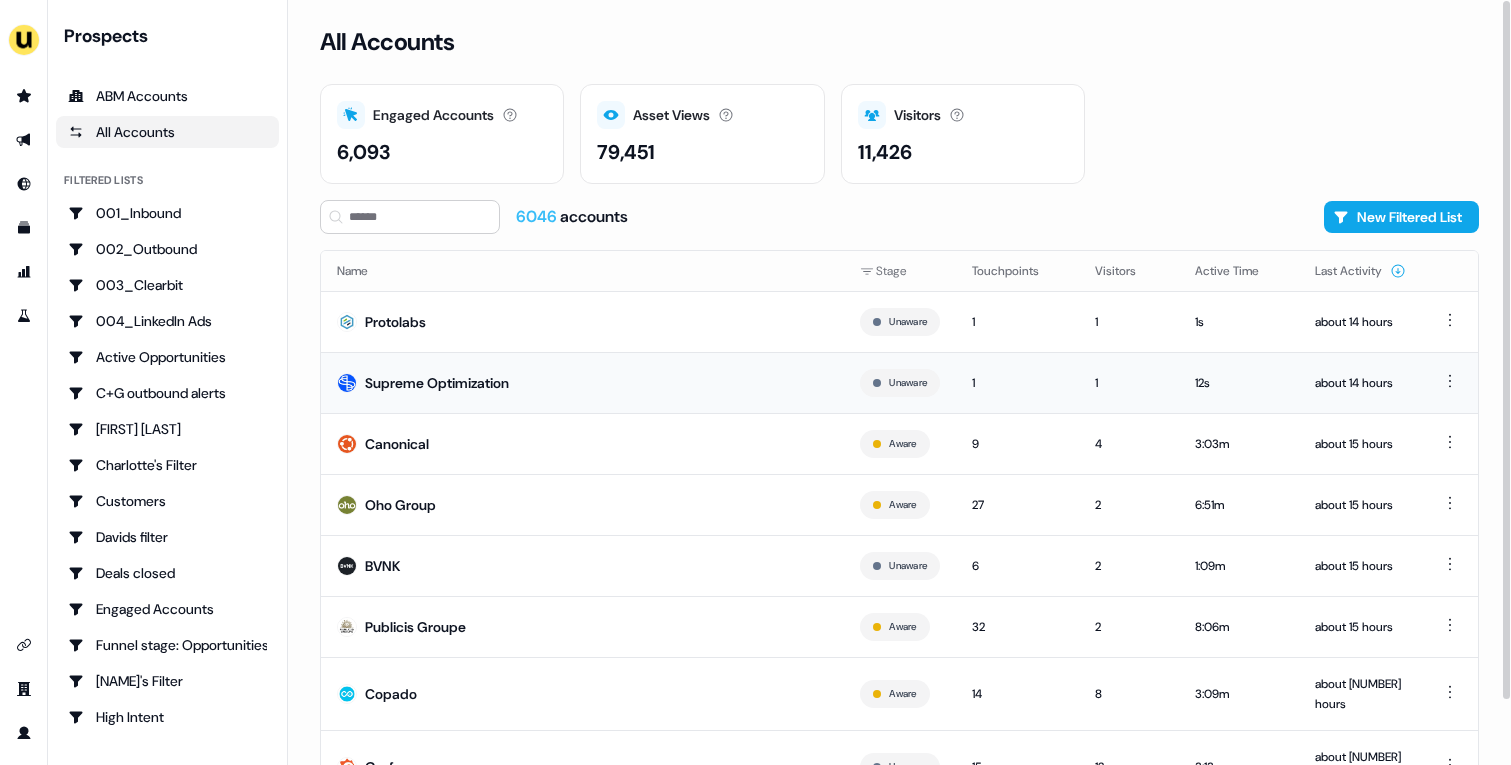 scroll, scrollTop: 70, scrollLeft: 0, axis: vertical 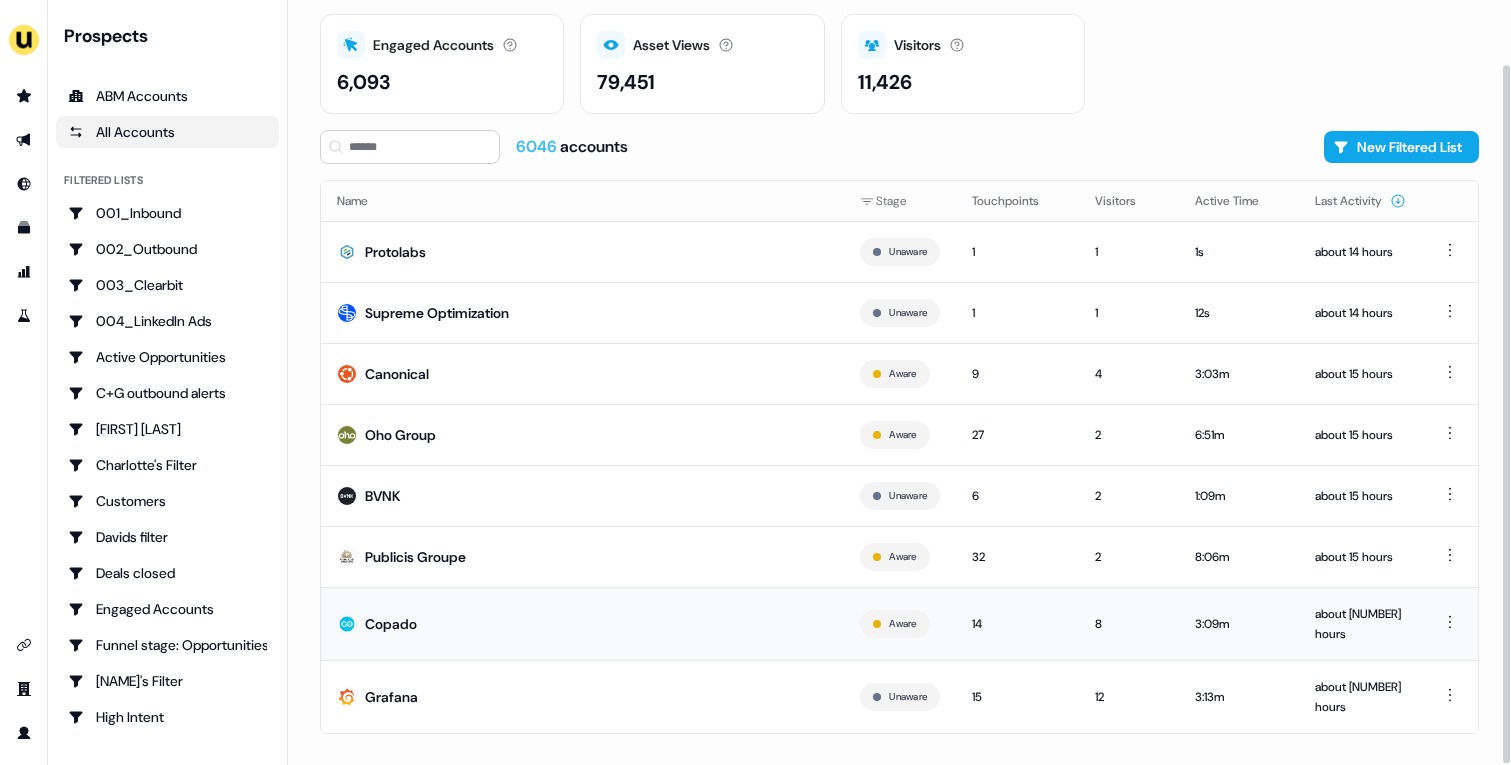 click on "Copado" at bounding box center [582, 623] 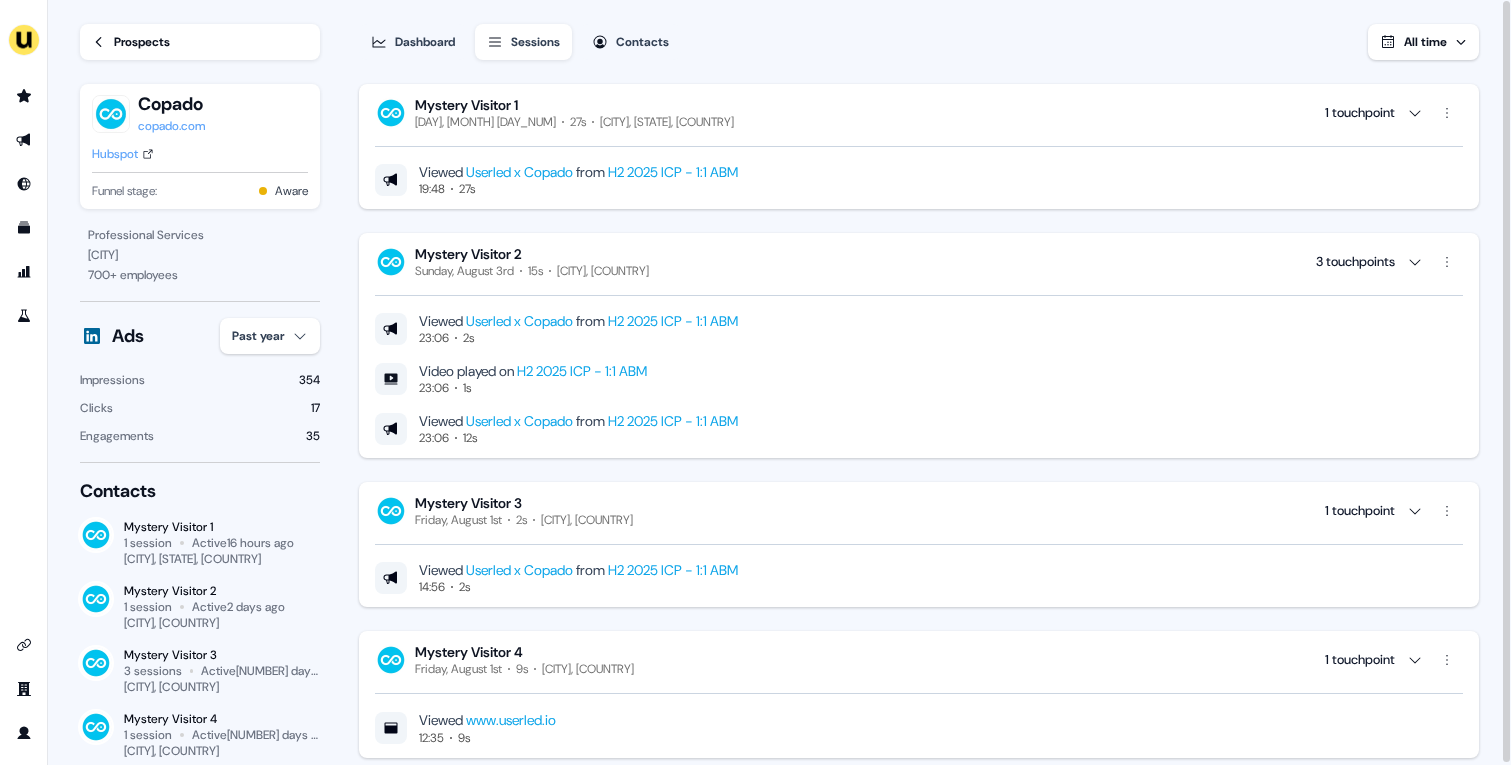 click on "Hubspot" at bounding box center [115, 154] 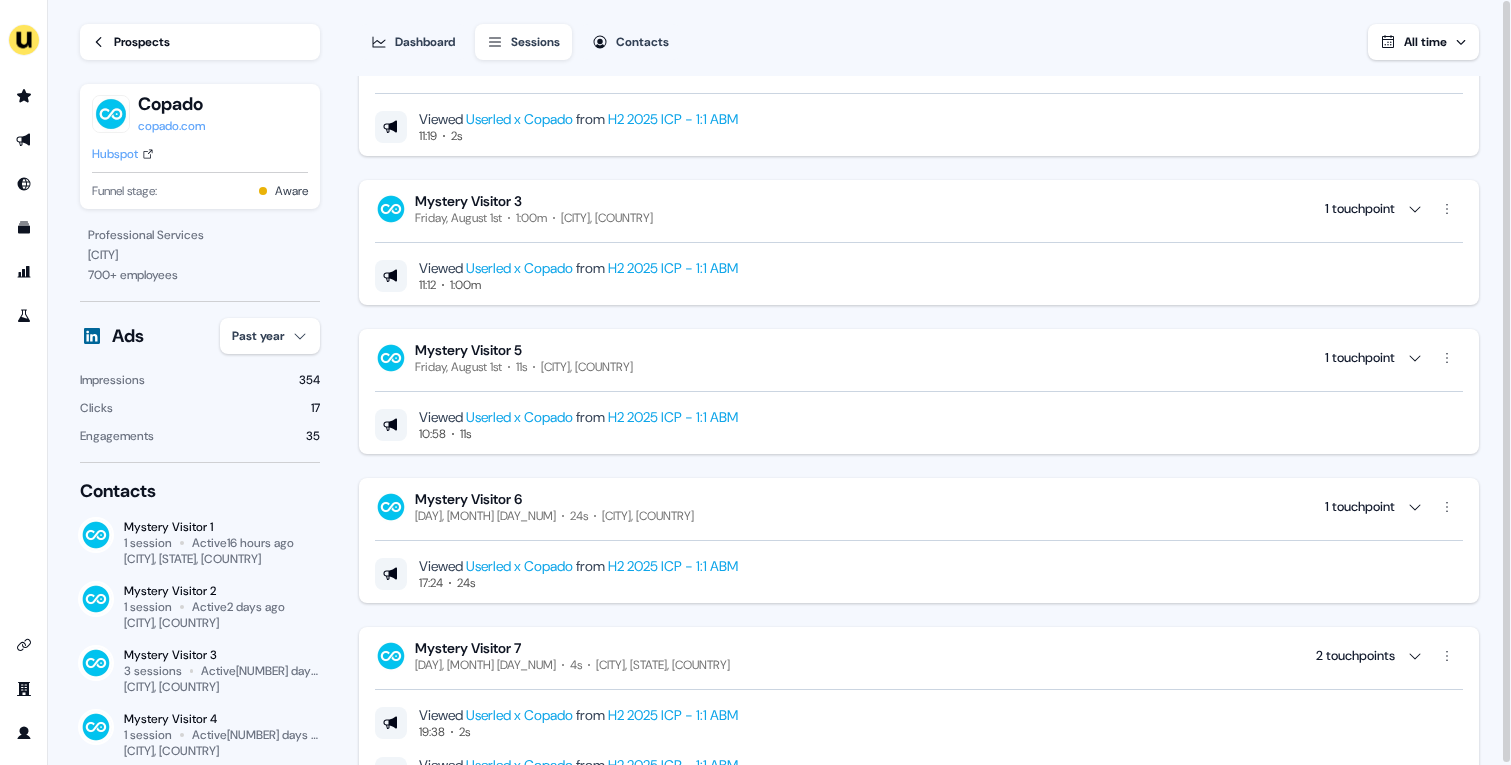 scroll, scrollTop: 757, scrollLeft: 0, axis: vertical 